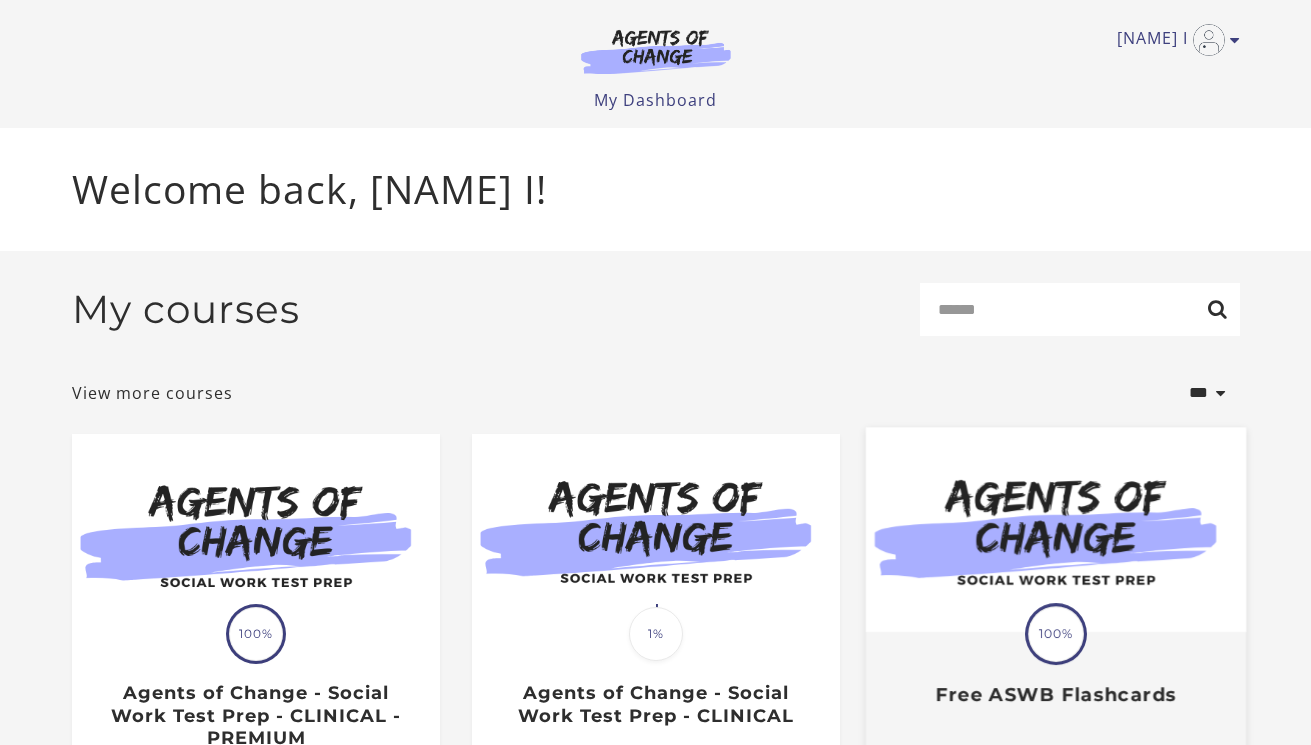 scroll, scrollTop: 0, scrollLeft: 0, axis: both 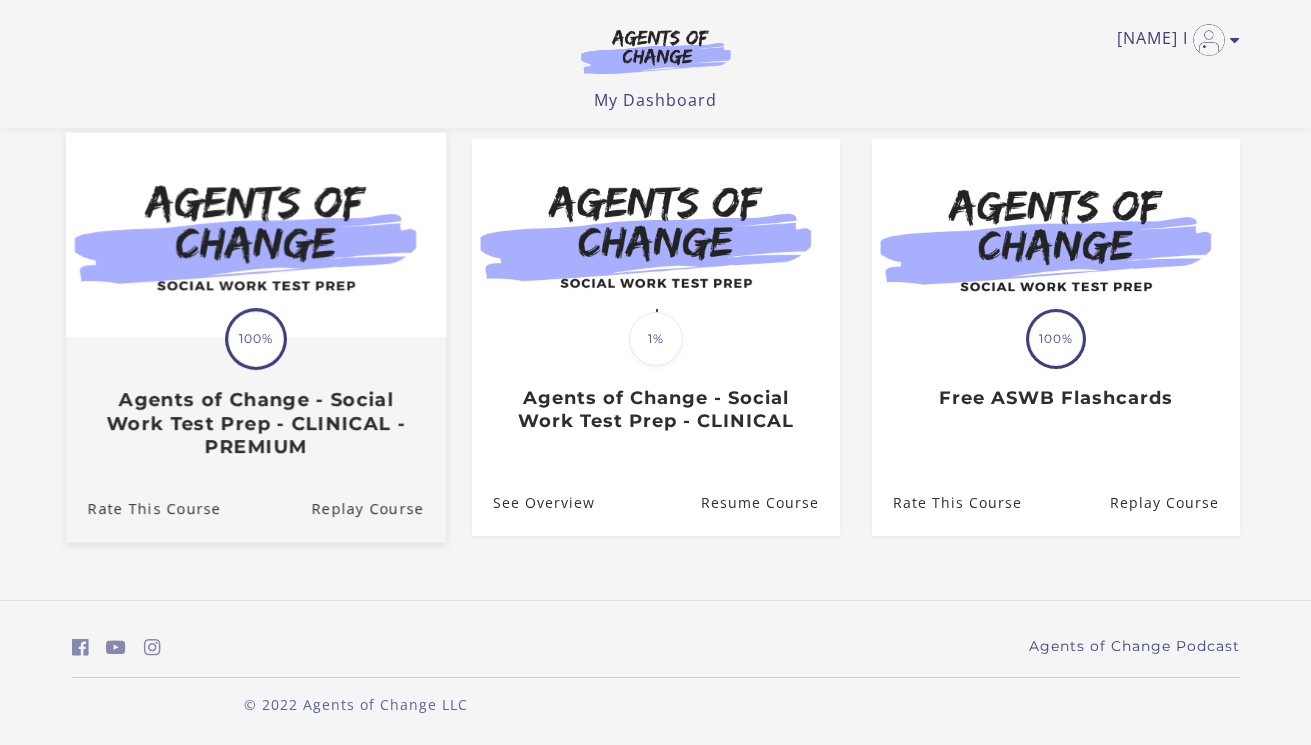 click on "Agents of Change - Social Work Test Prep - CLINICAL - PREMIUM" at bounding box center [255, 424] 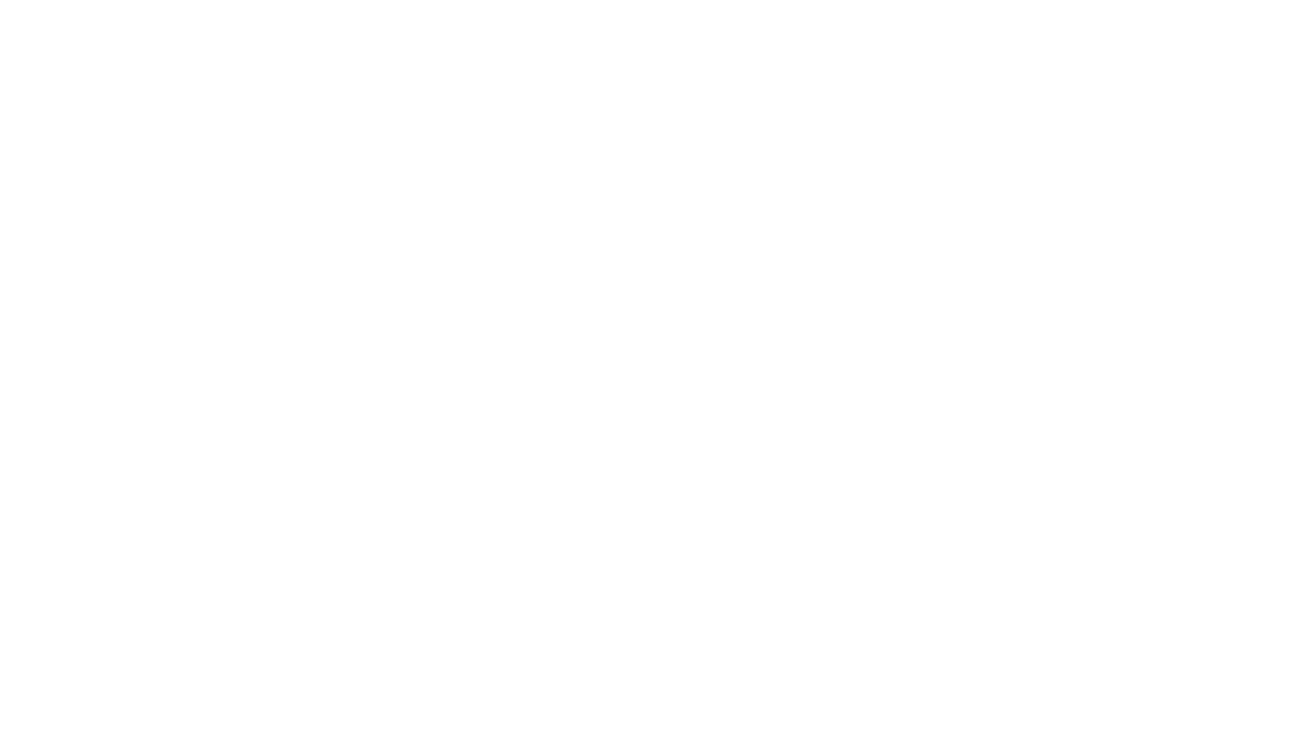 scroll, scrollTop: 0, scrollLeft: 0, axis: both 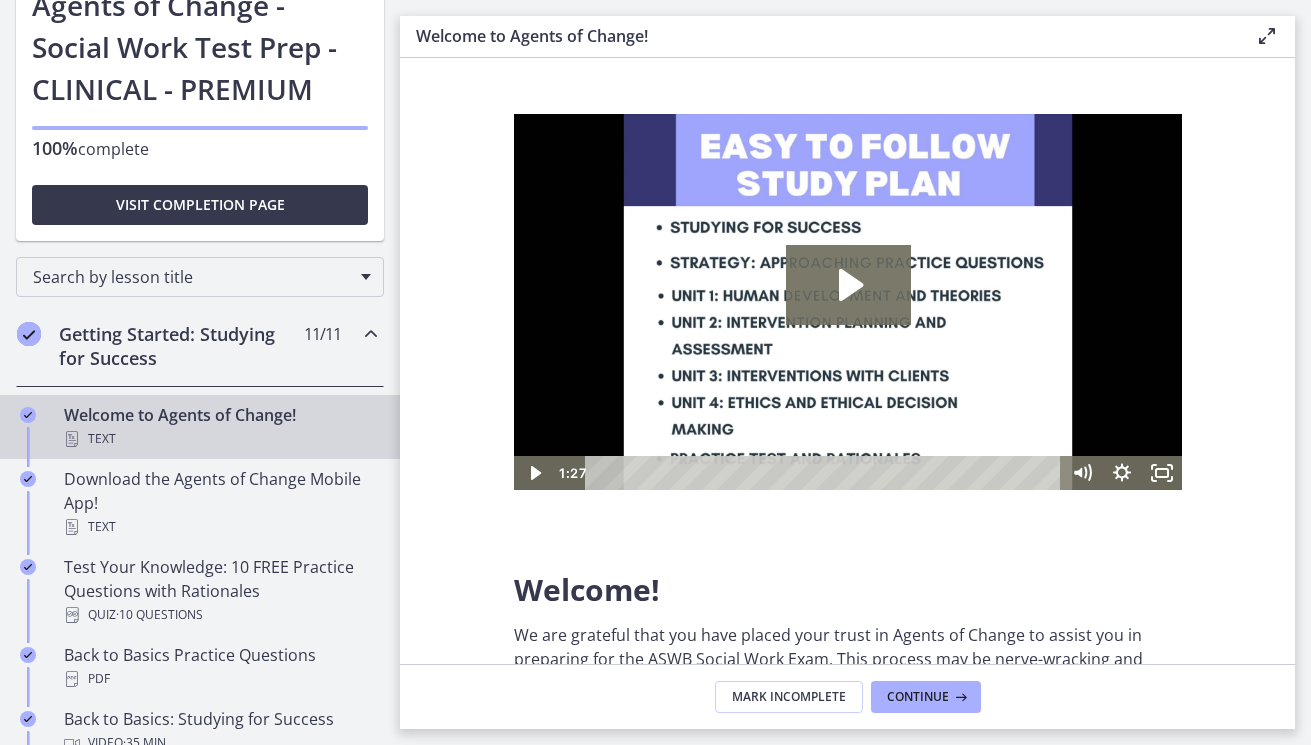 click at bounding box center [371, 334] 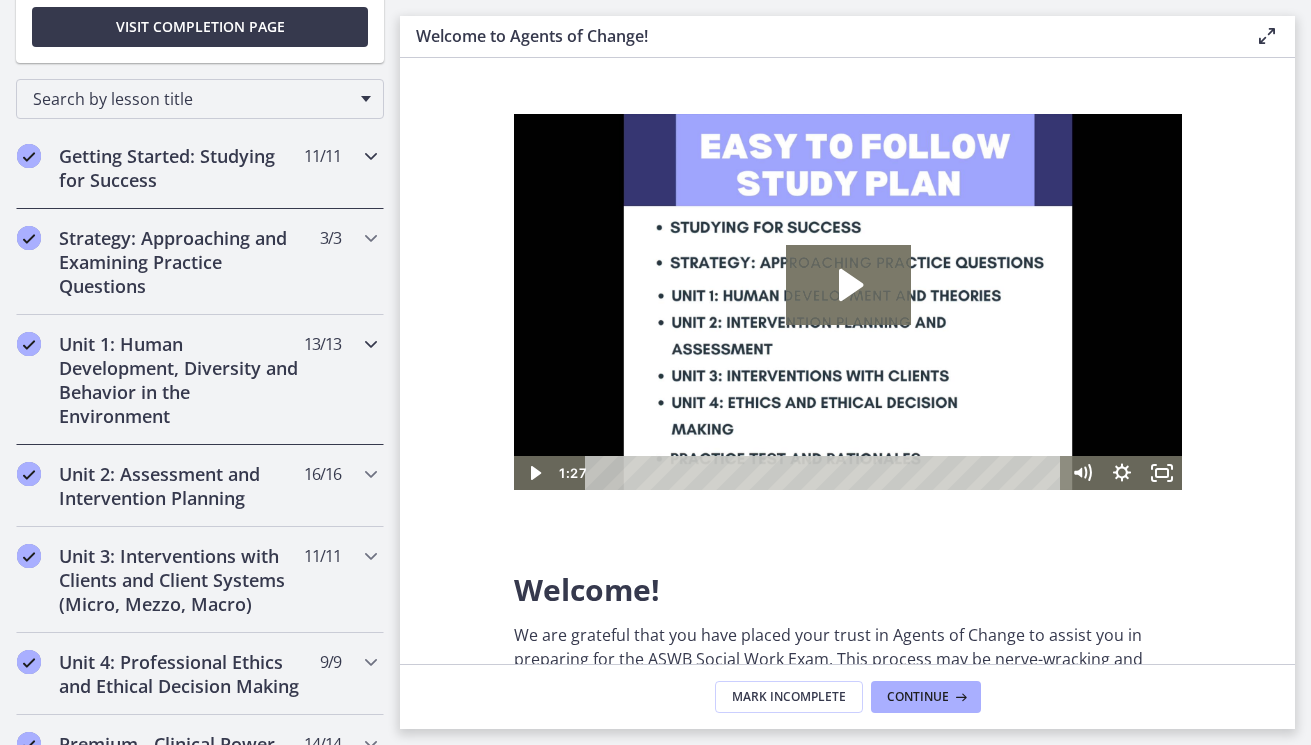 scroll, scrollTop: 323, scrollLeft: 0, axis: vertical 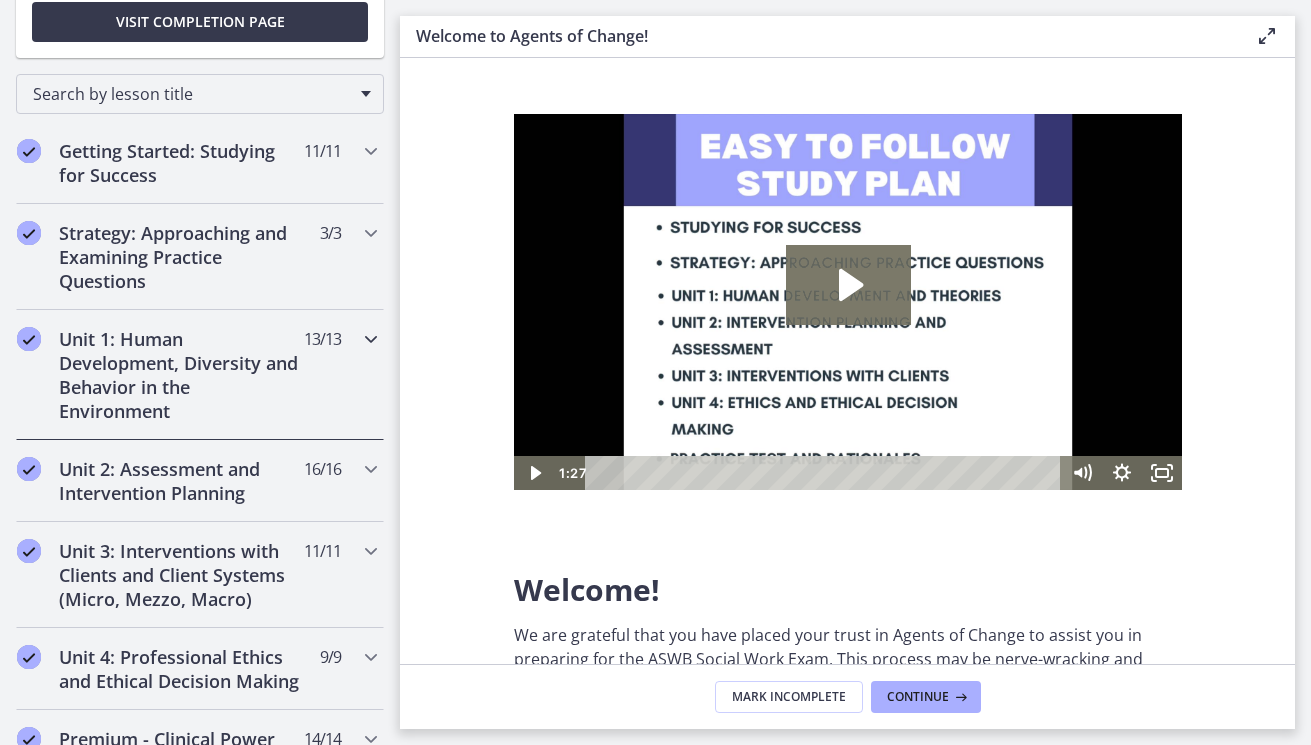 click at bounding box center [371, 339] 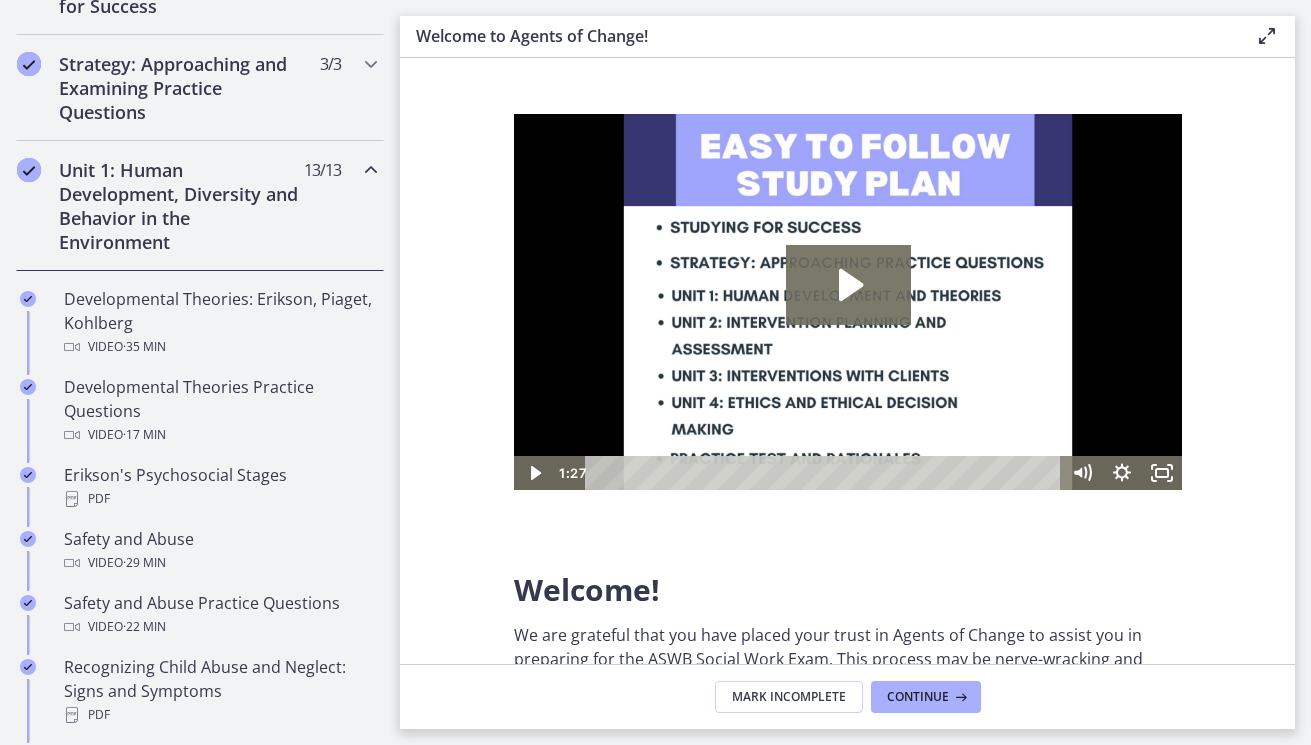scroll, scrollTop: 474, scrollLeft: 0, axis: vertical 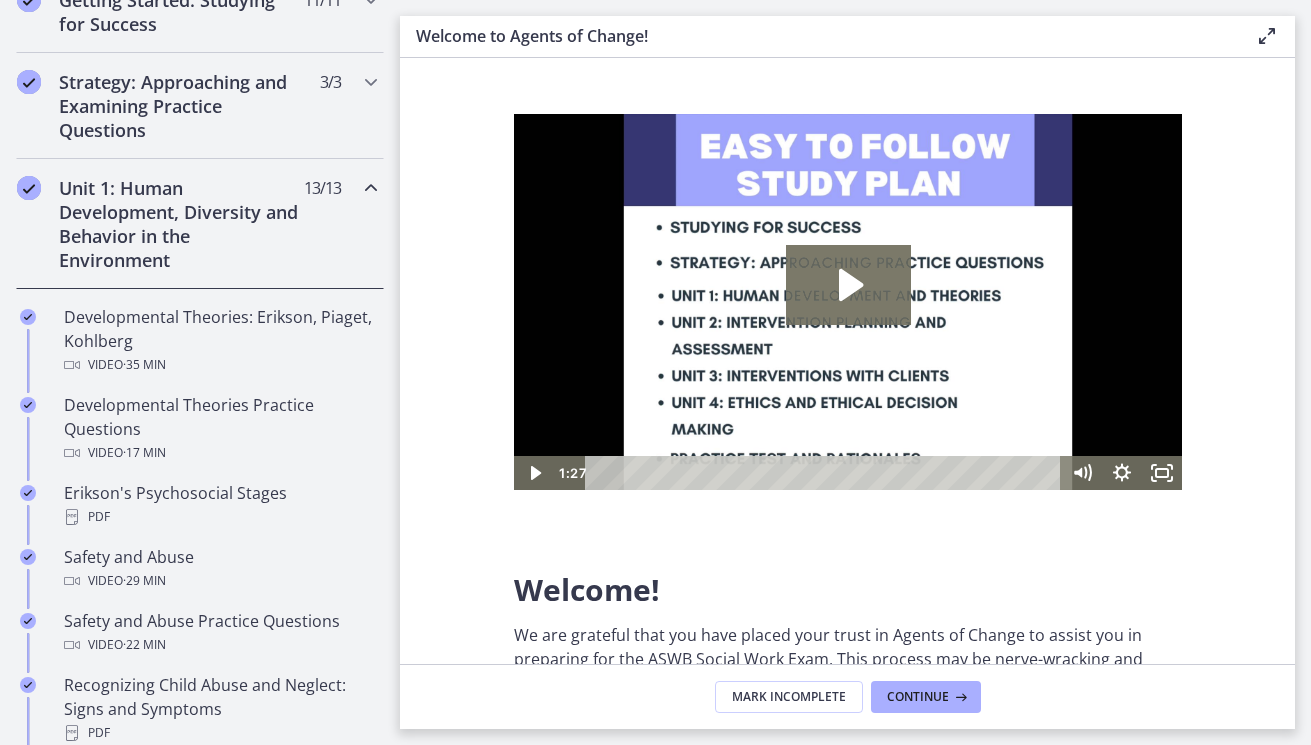 click at bounding box center (371, 188) 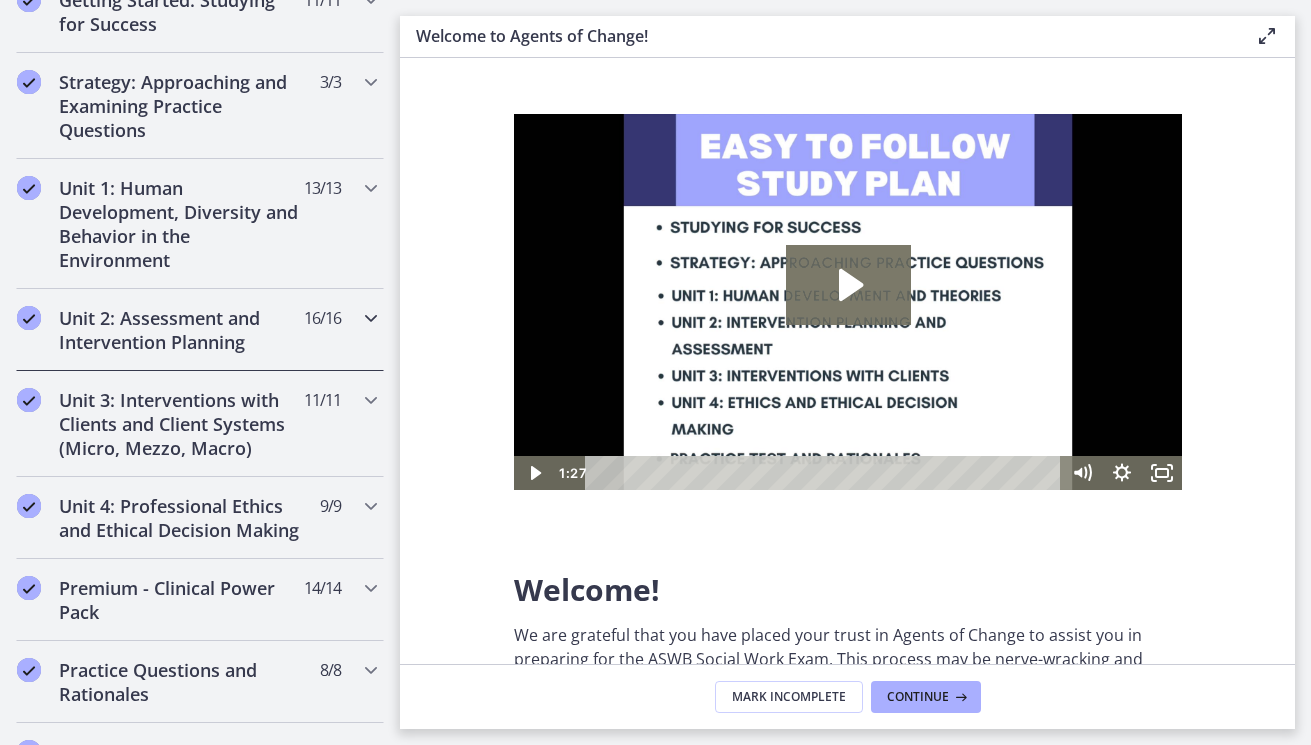 click at bounding box center [371, 318] 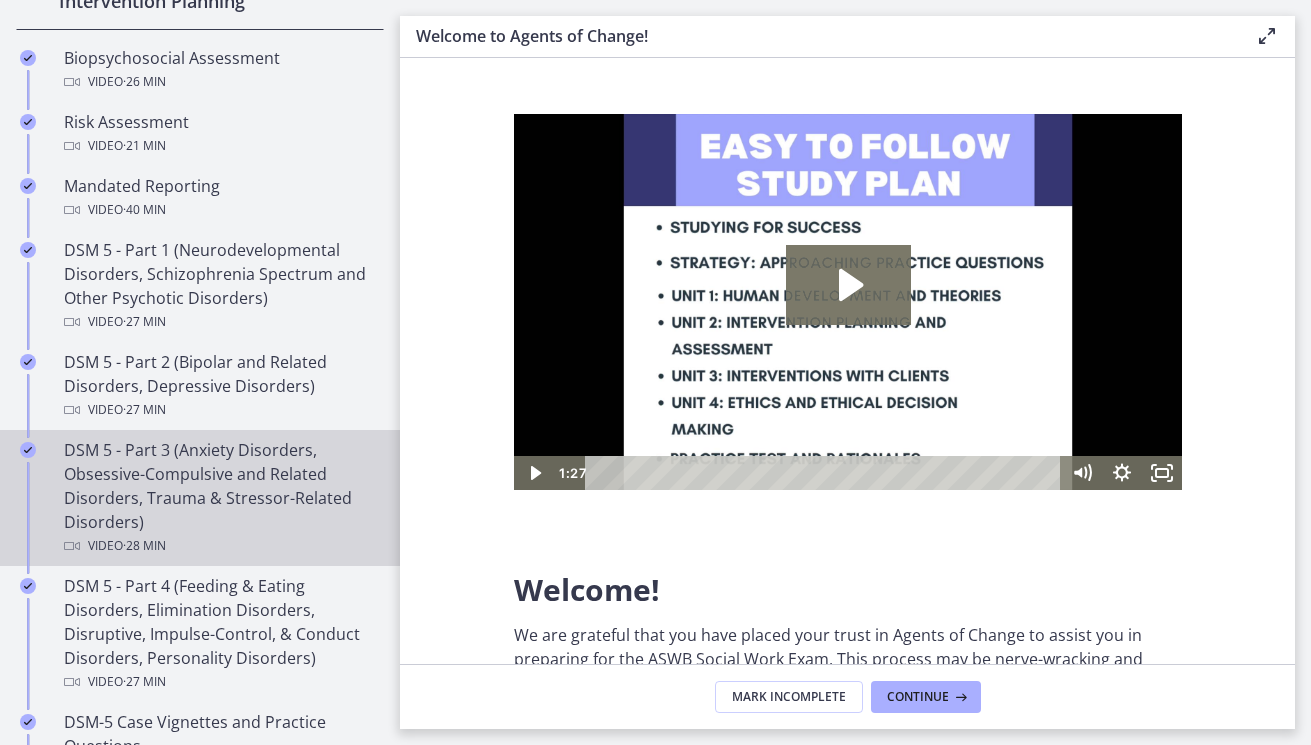 scroll, scrollTop: 812, scrollLeft: 0, axis: vertical 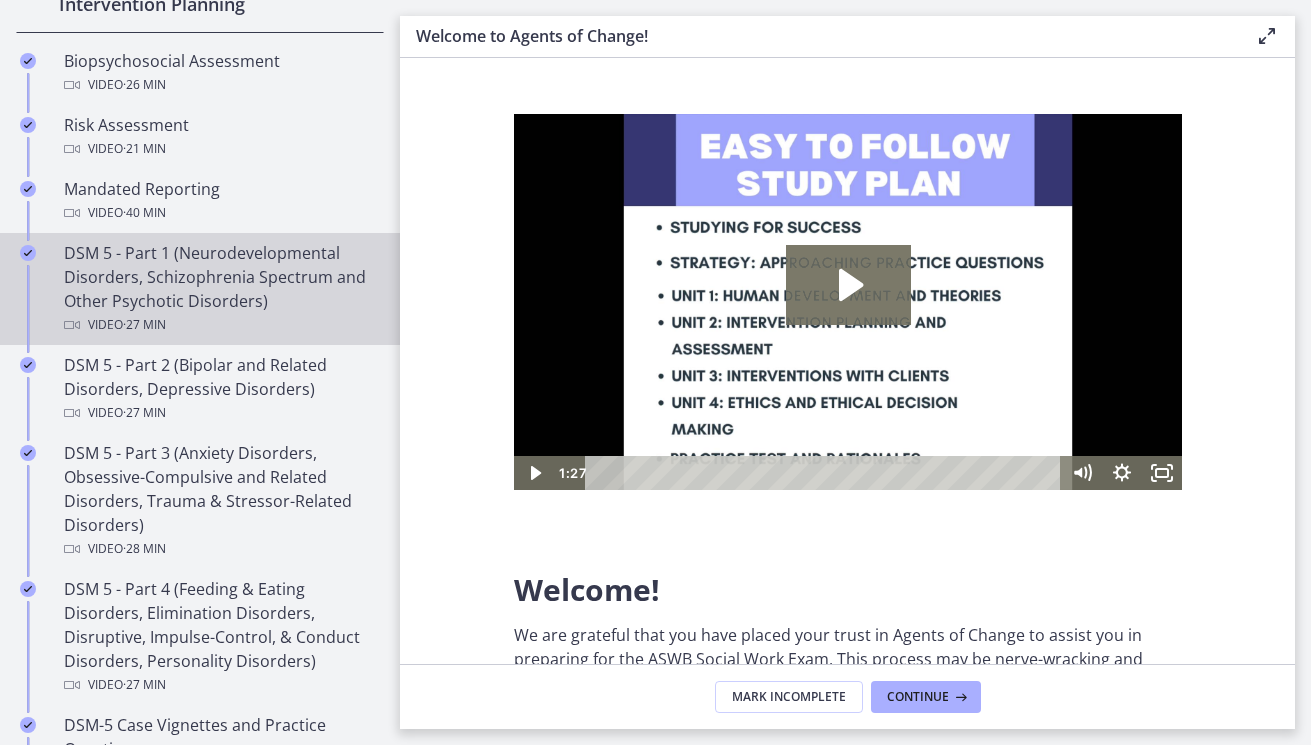 click on "DSM 5 - Part 1 (Neurodevelopmental Disorders, Schizophrenia Spectrum and Other Psychotic Disorders)
Video
·  27 min" at bounding box center (220, 289) 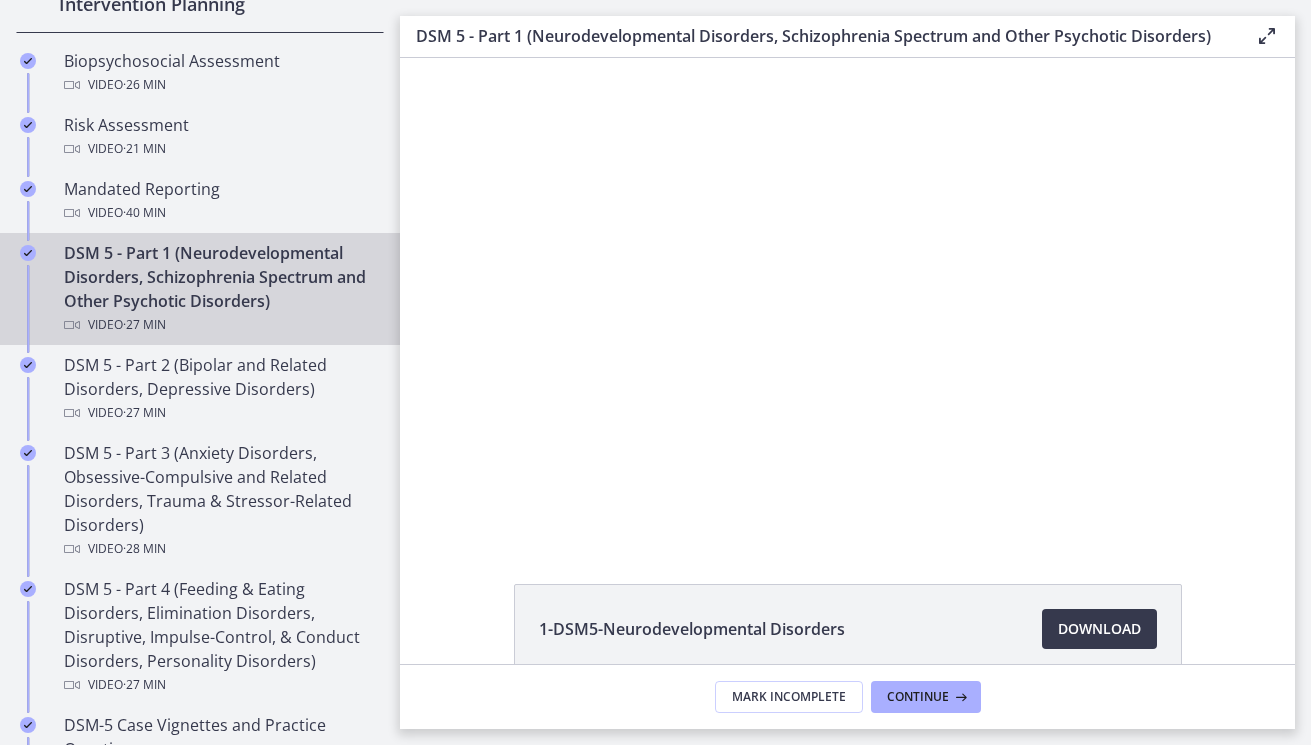 scroll, scrollTop: 0, scrollLeft: 0, axis: both 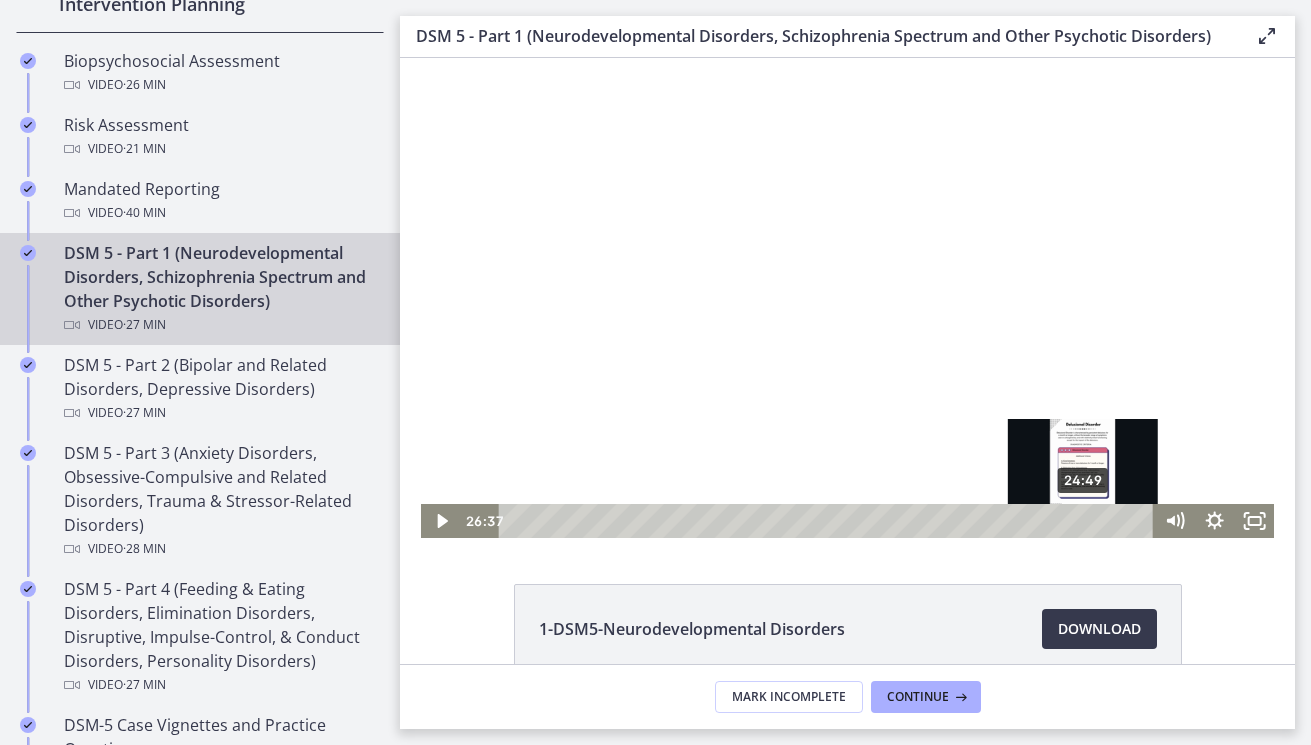 click on "24:49" at bounding box center (829, 521) 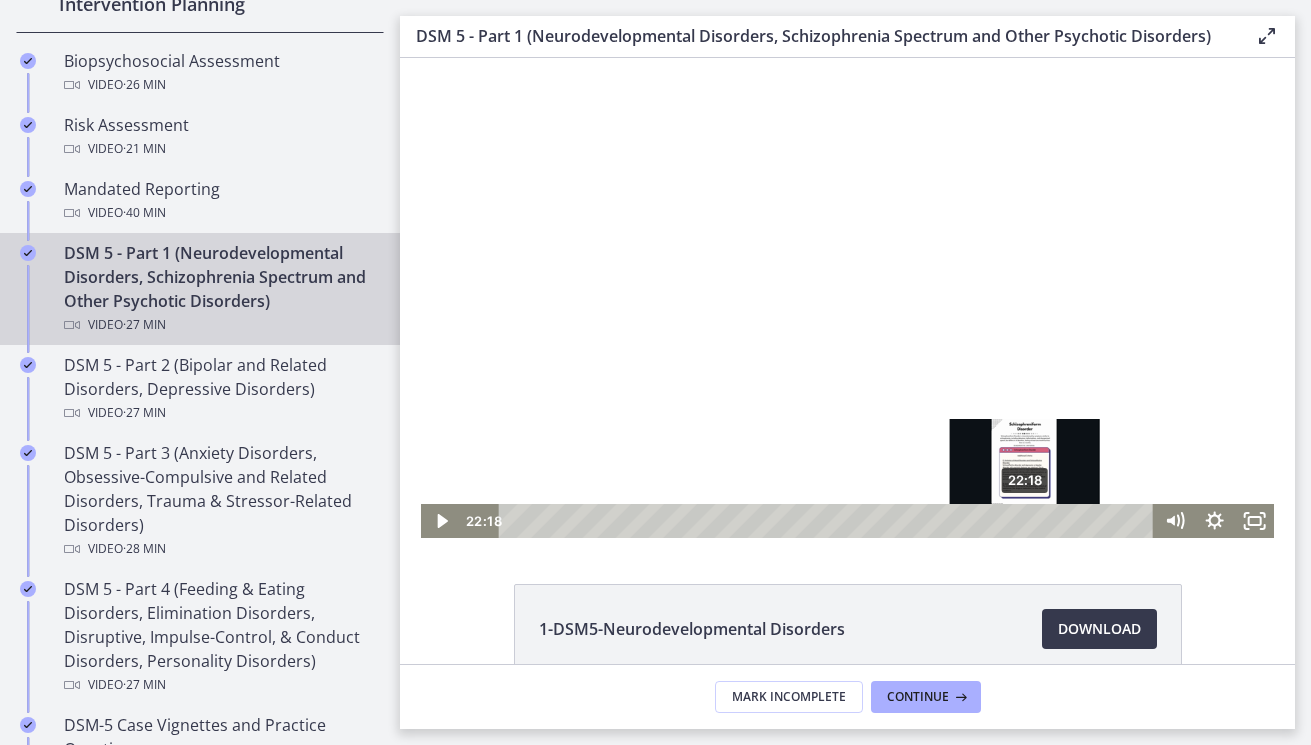 click on "22:18" at bounding box center [829, 521] 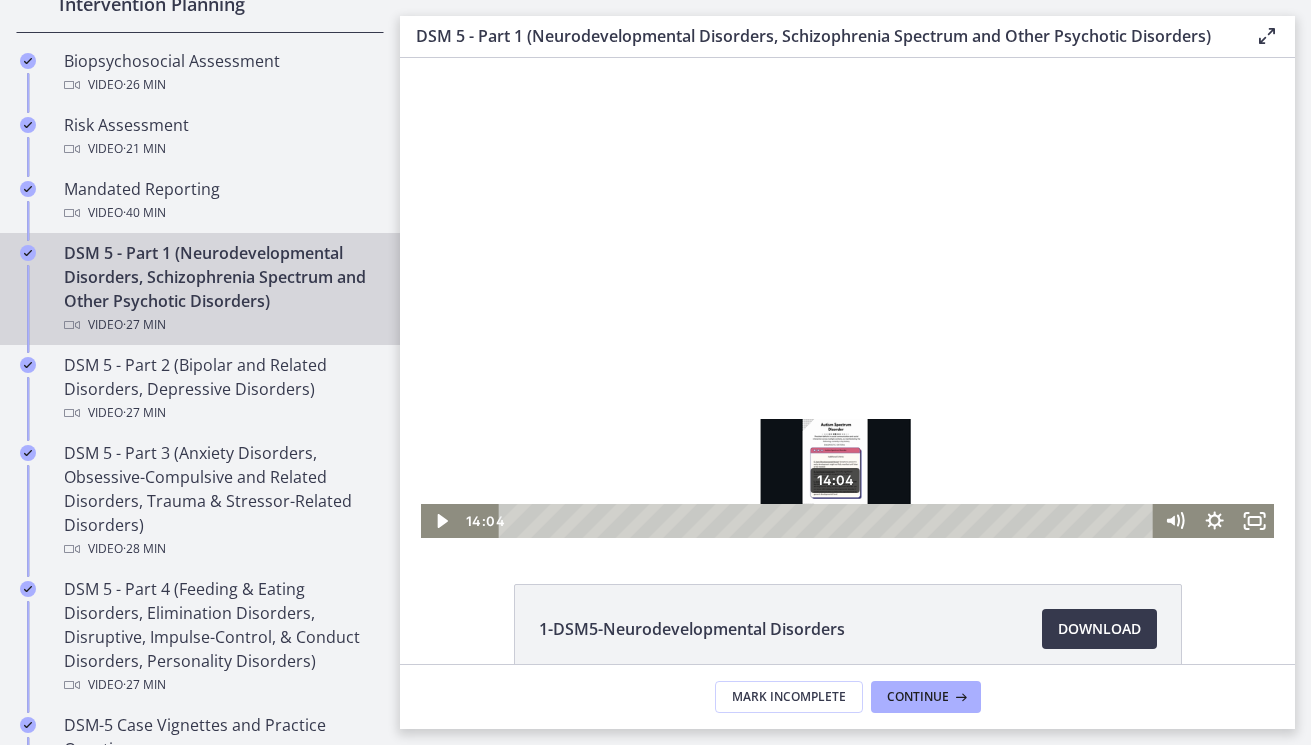 click on "14:04" at bounding box center [829, 521] 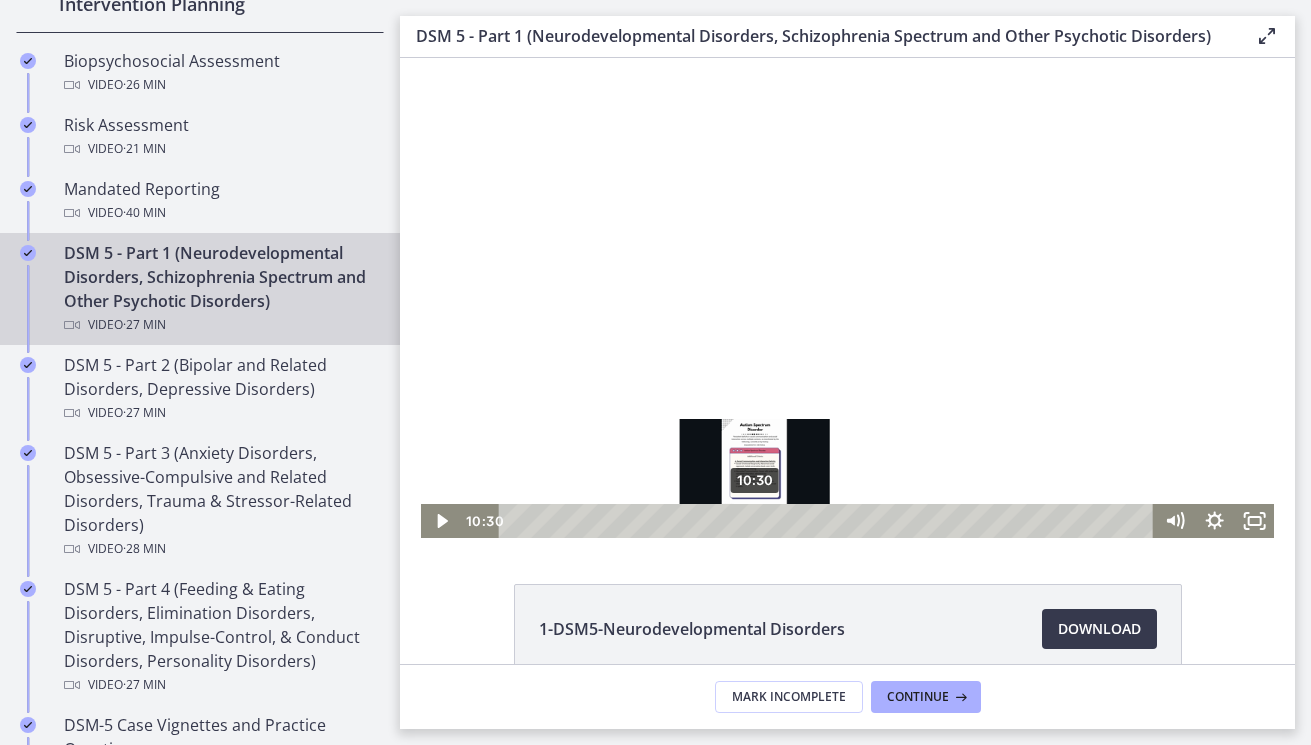 click on "10:30" at bounding box center [829, 521] 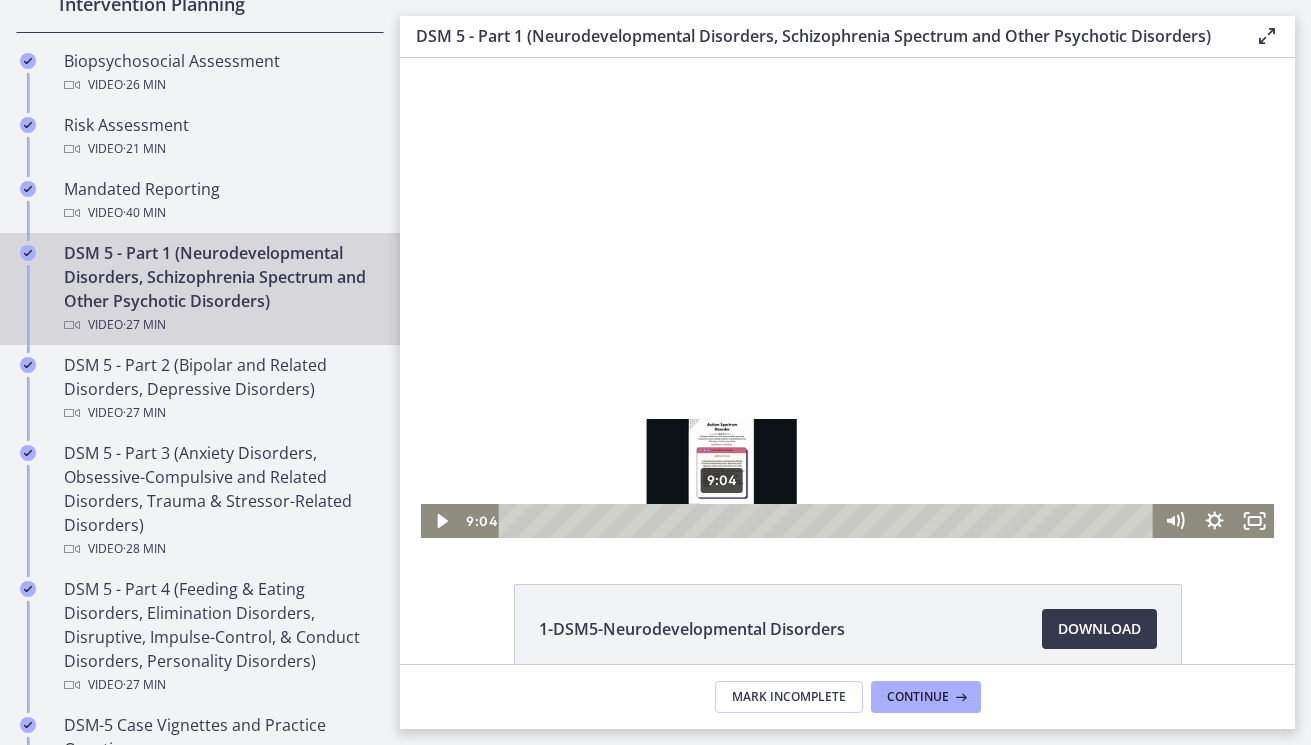 click on "9:04" at bounding box center (829, 521) 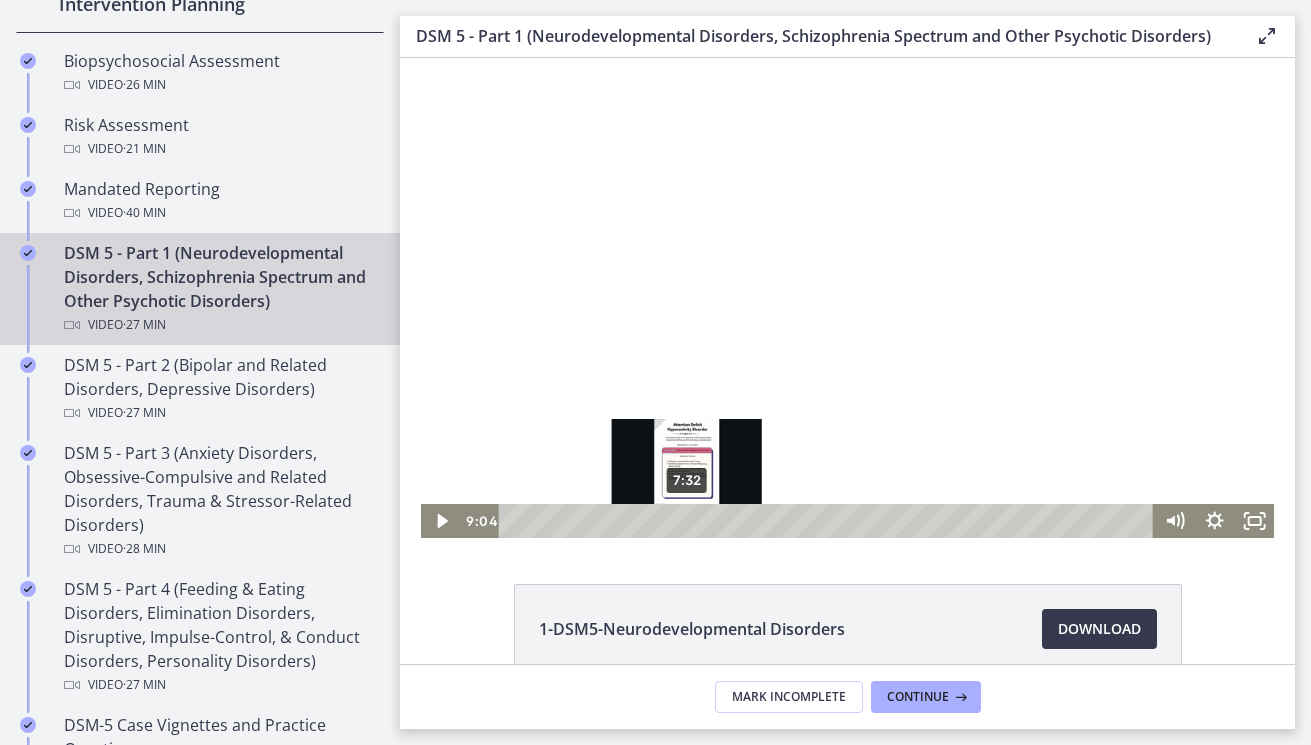 click on "7:32" at bounding box center (829, 521) 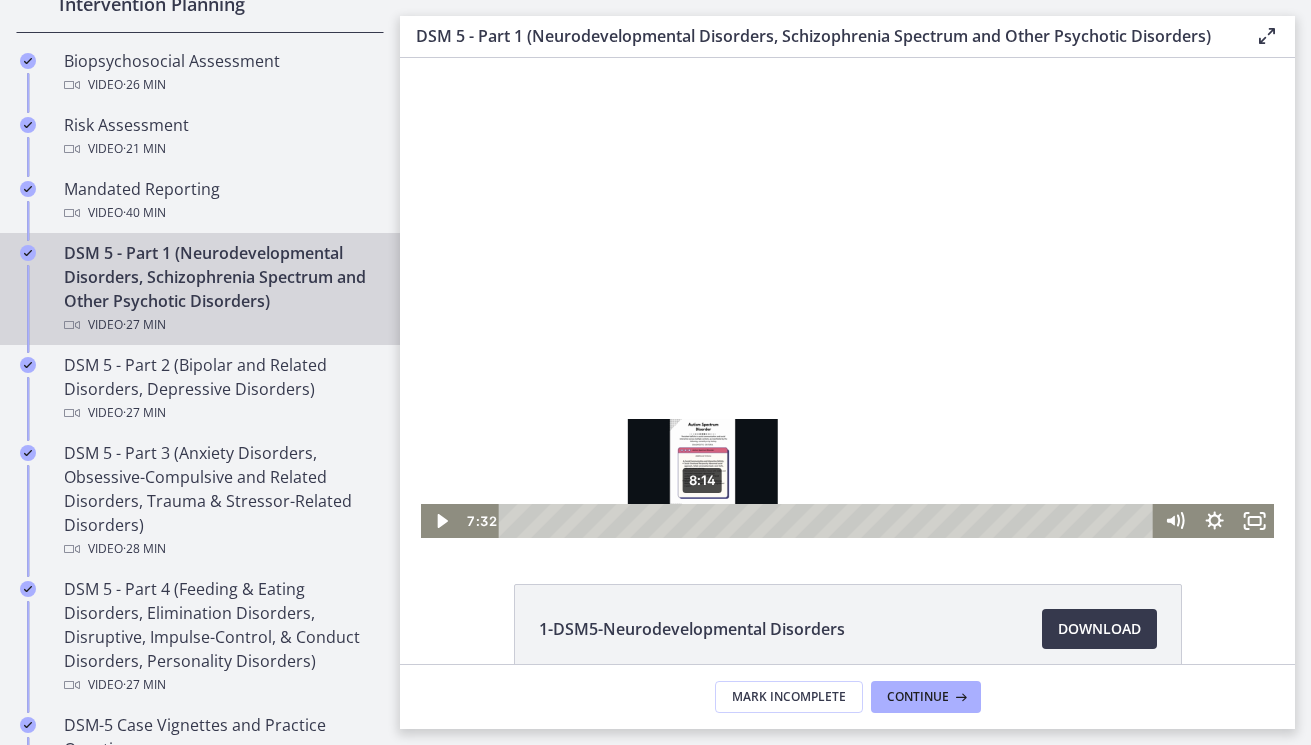 click on "8:14" at bounding box center [829, 521] 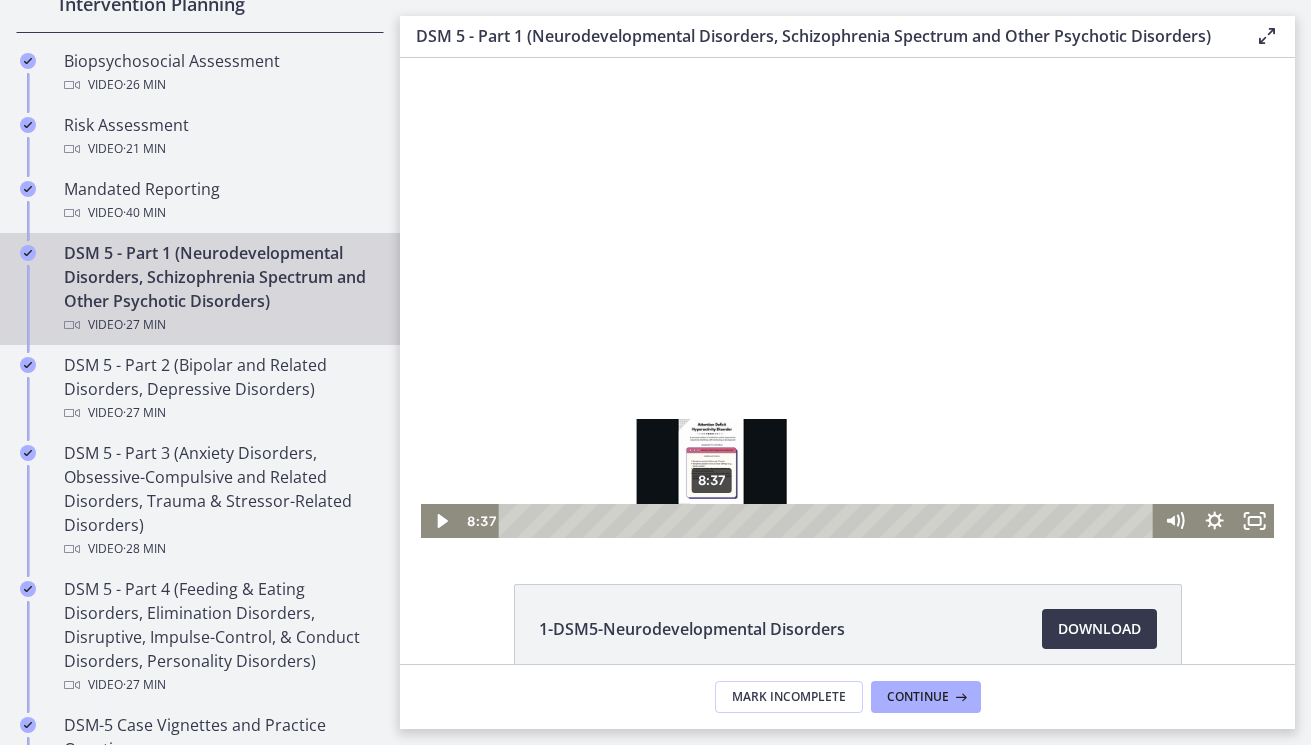 click on "8:37" at bounding box center (829, 521) 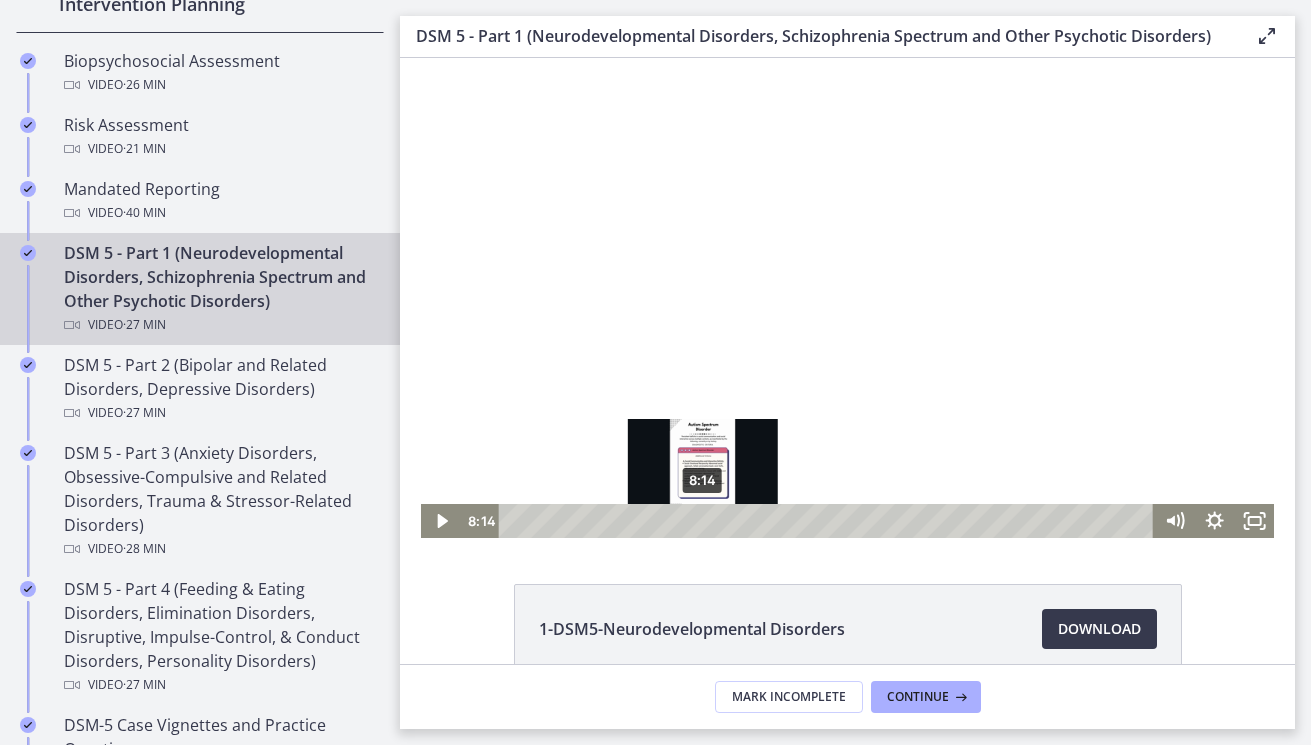 click on "8:14" at bounding box center [829, 521] 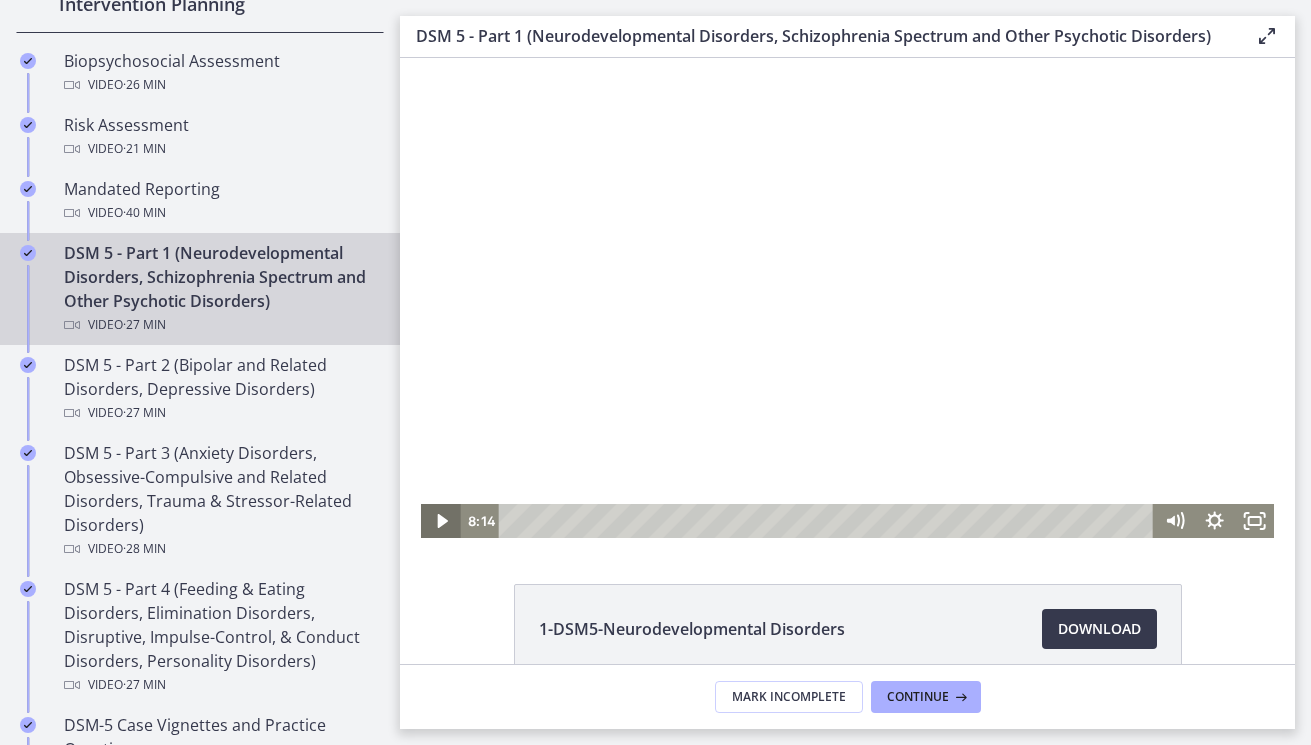 click 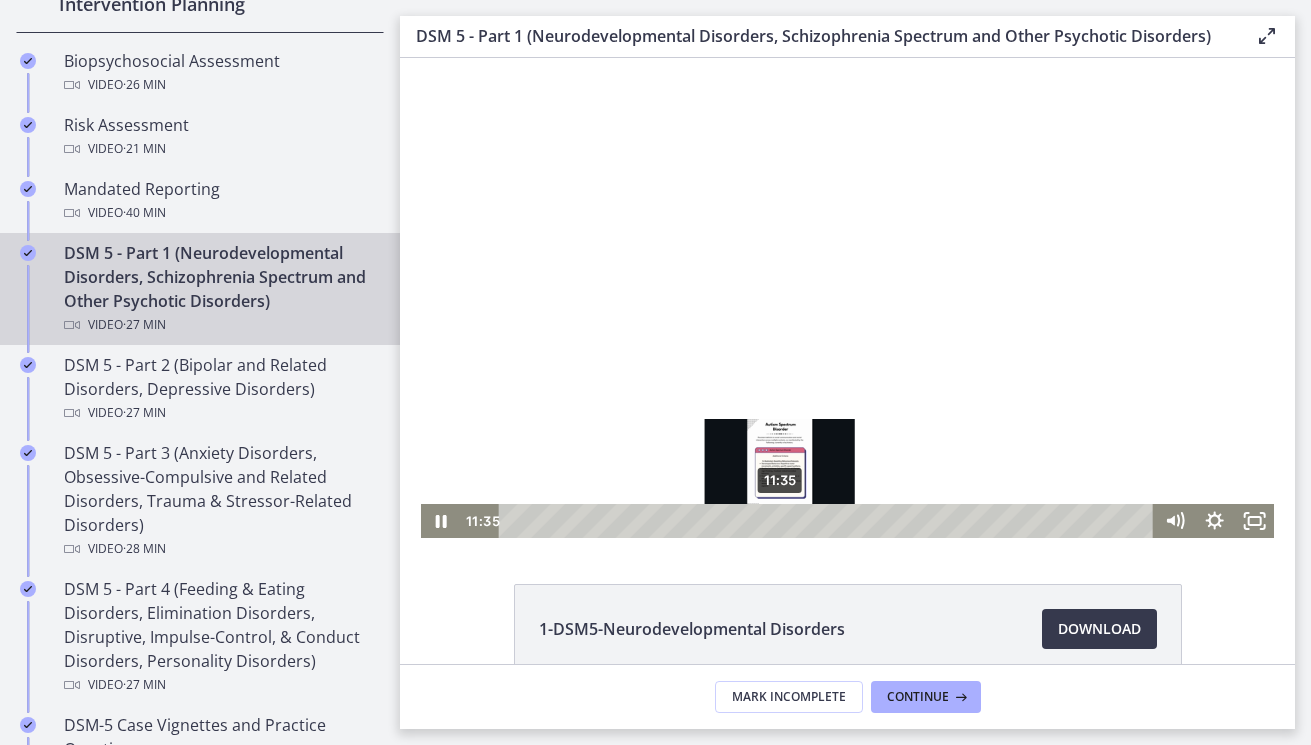 click on "11:35" at bounding box center (829, 521) 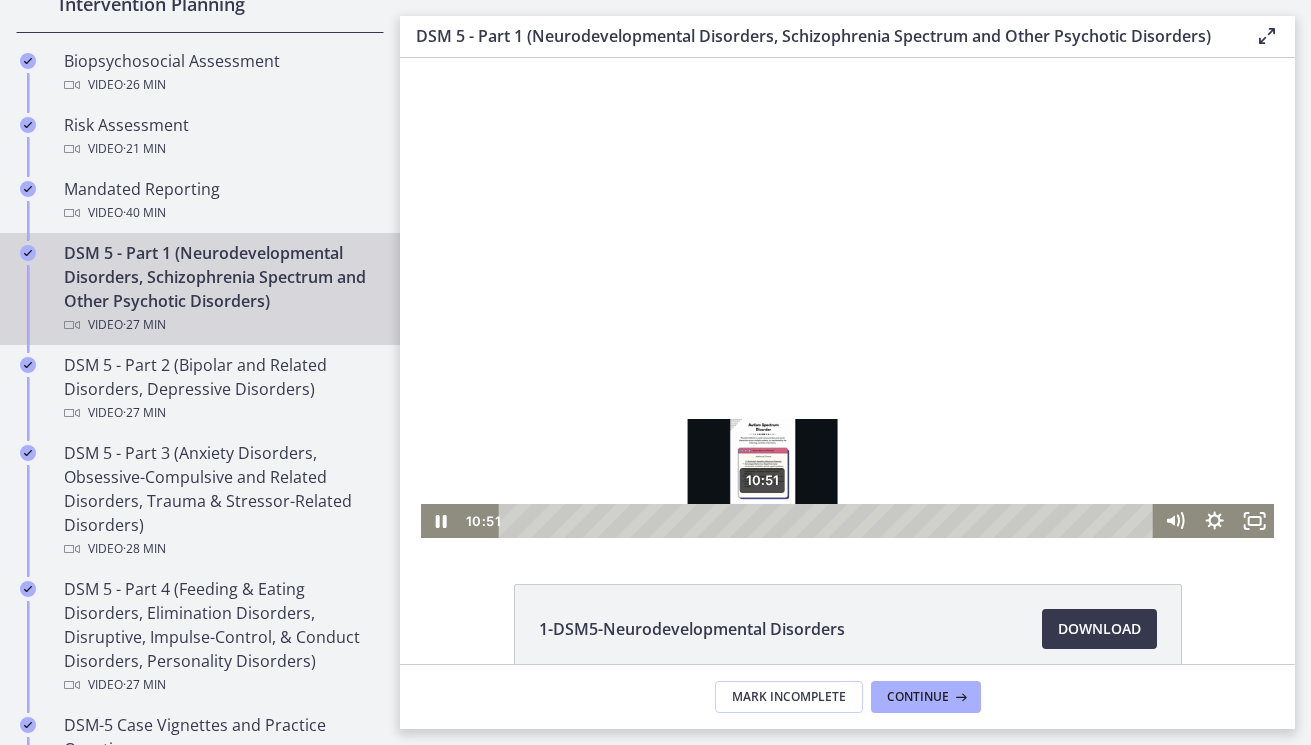 click on "10:51" at bounding box center [829, 521] 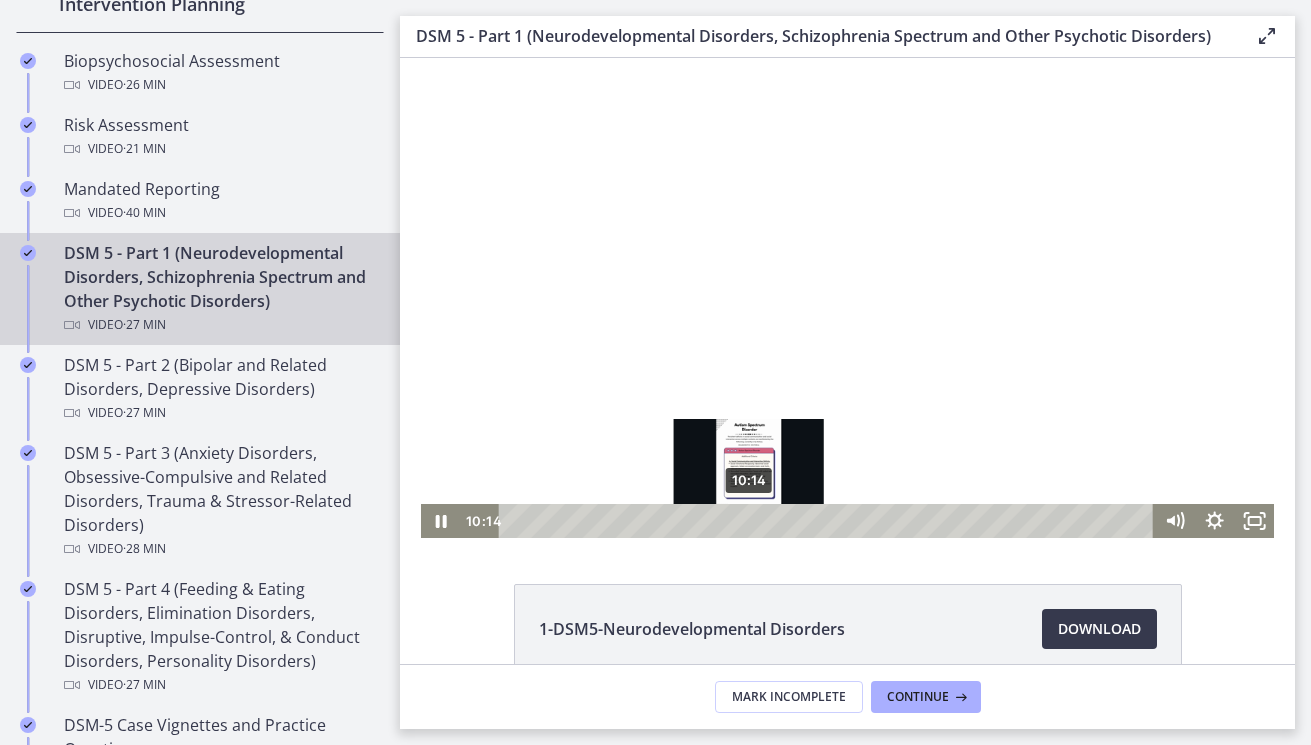 click on "10:14" at bounding box center (829, 521) 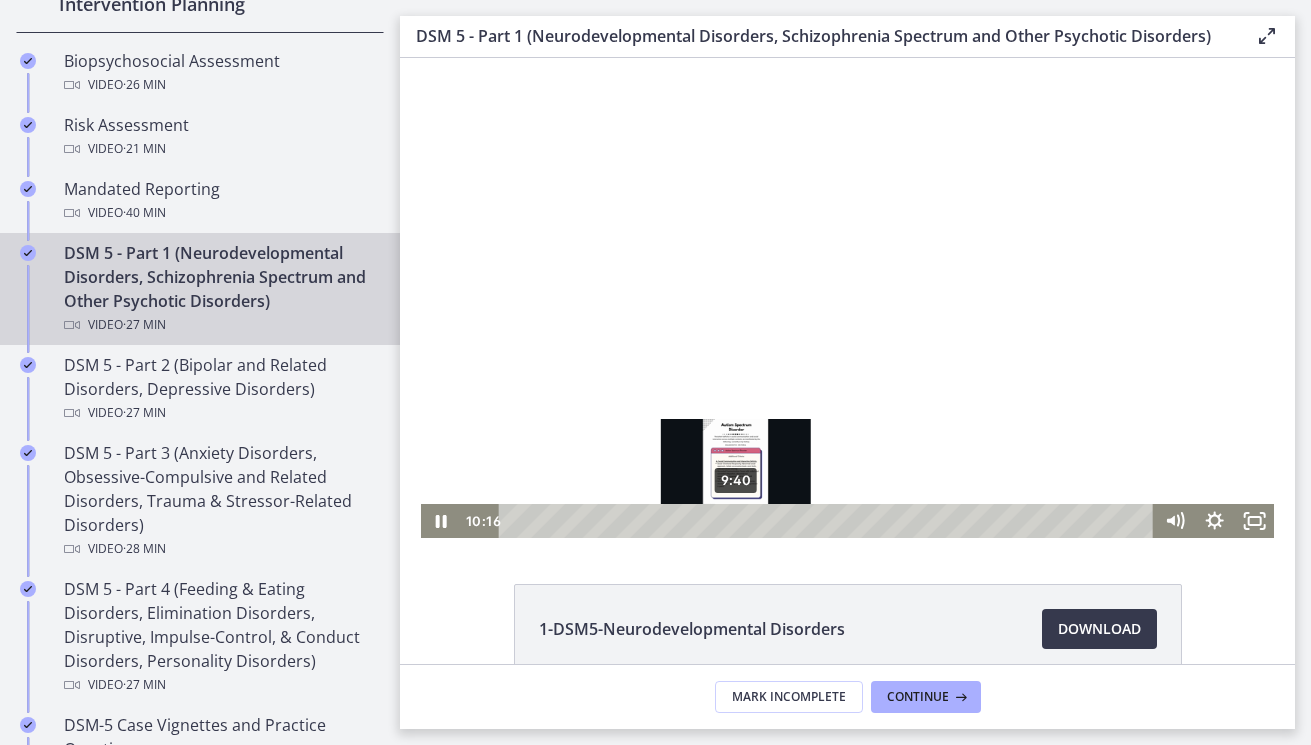 click on "9:40" at bounding box center (829, 521) 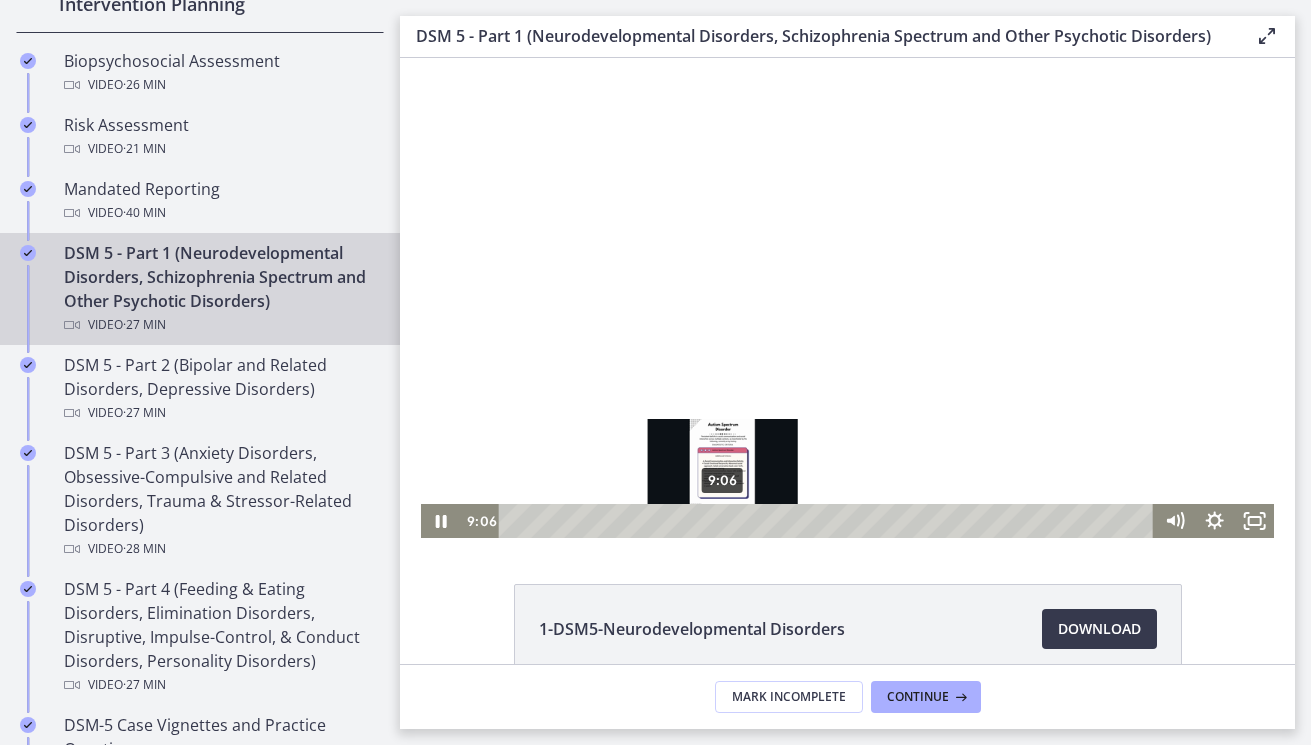 click on "9:06" at bounding box center [829, 521] 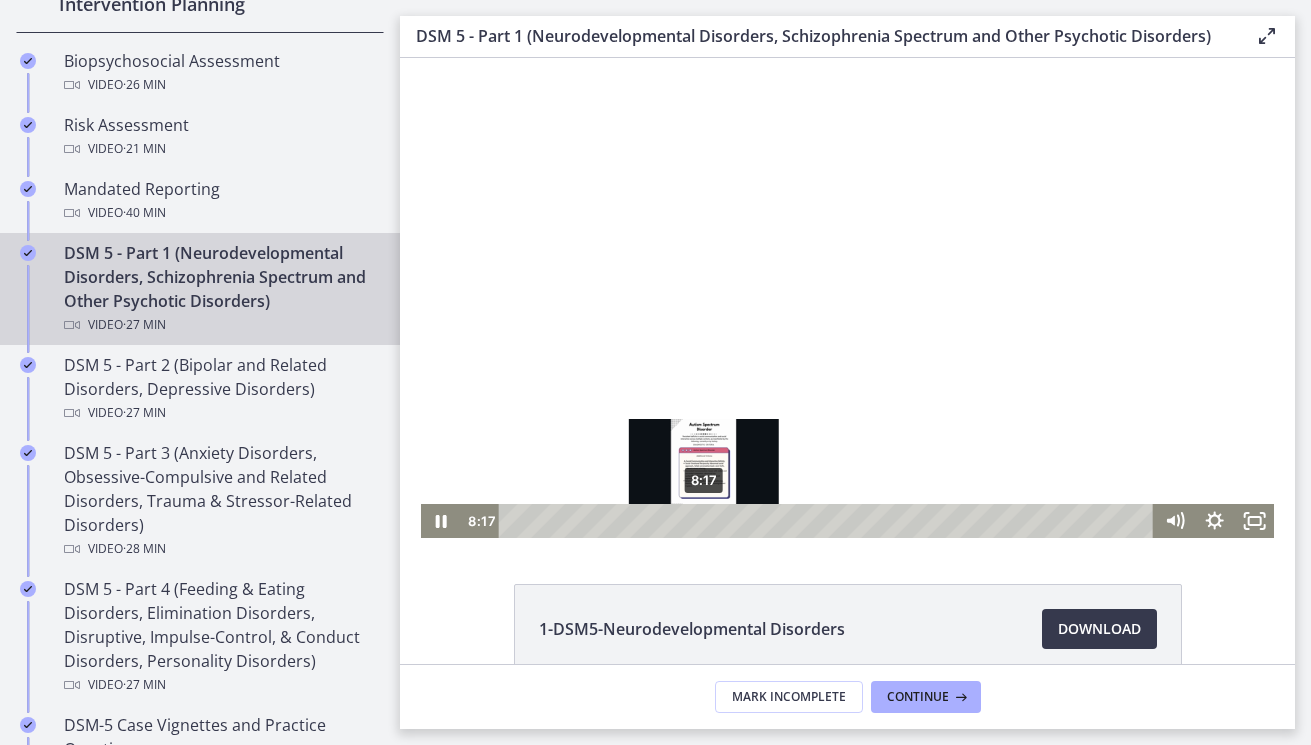 click on "8:17" at bounding box center (829, 521) 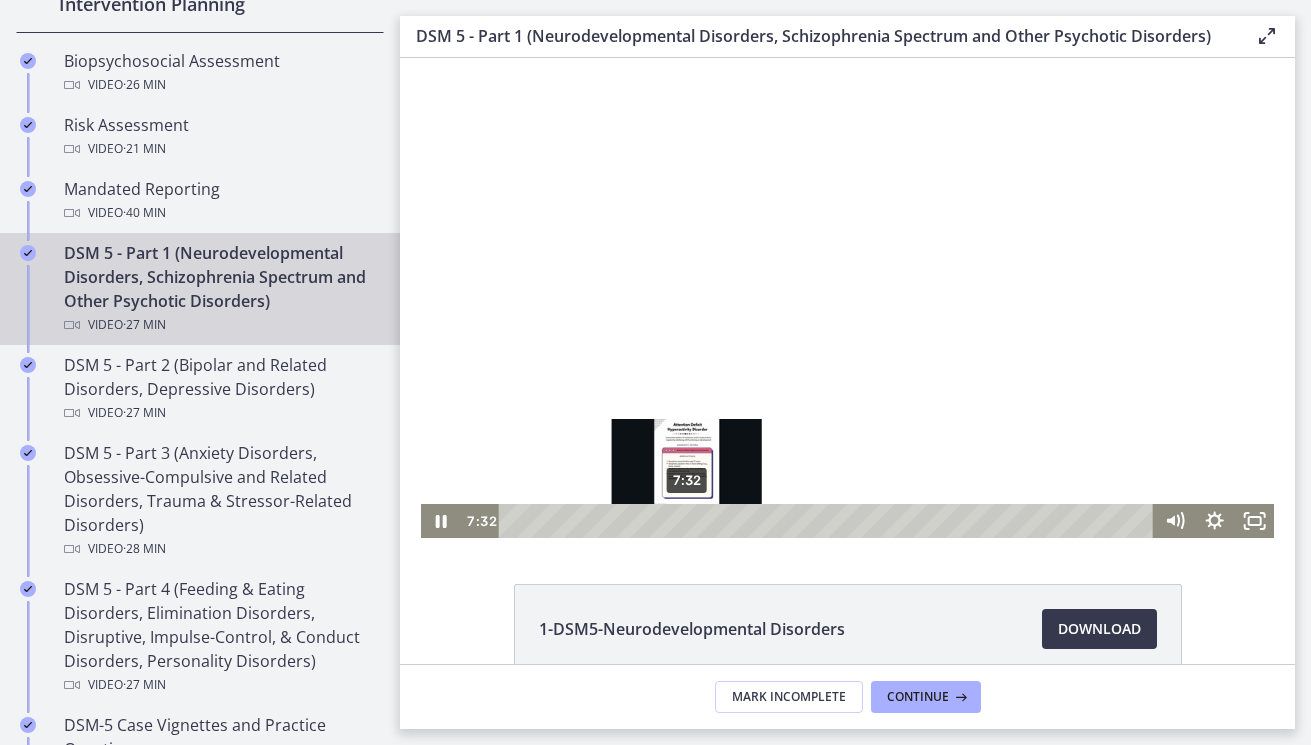 click on "7:32" at bounding box center [829, 521] 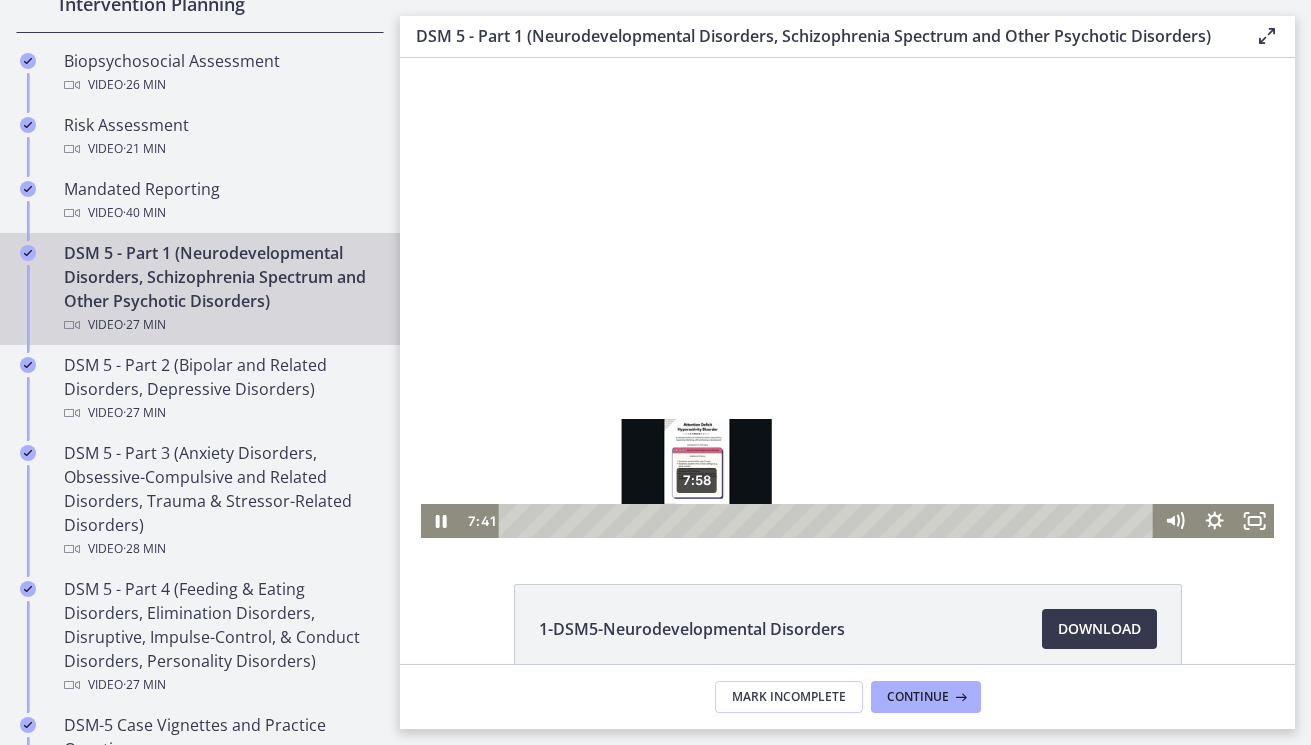 click on "7:58" at bounding box center [829, 521] 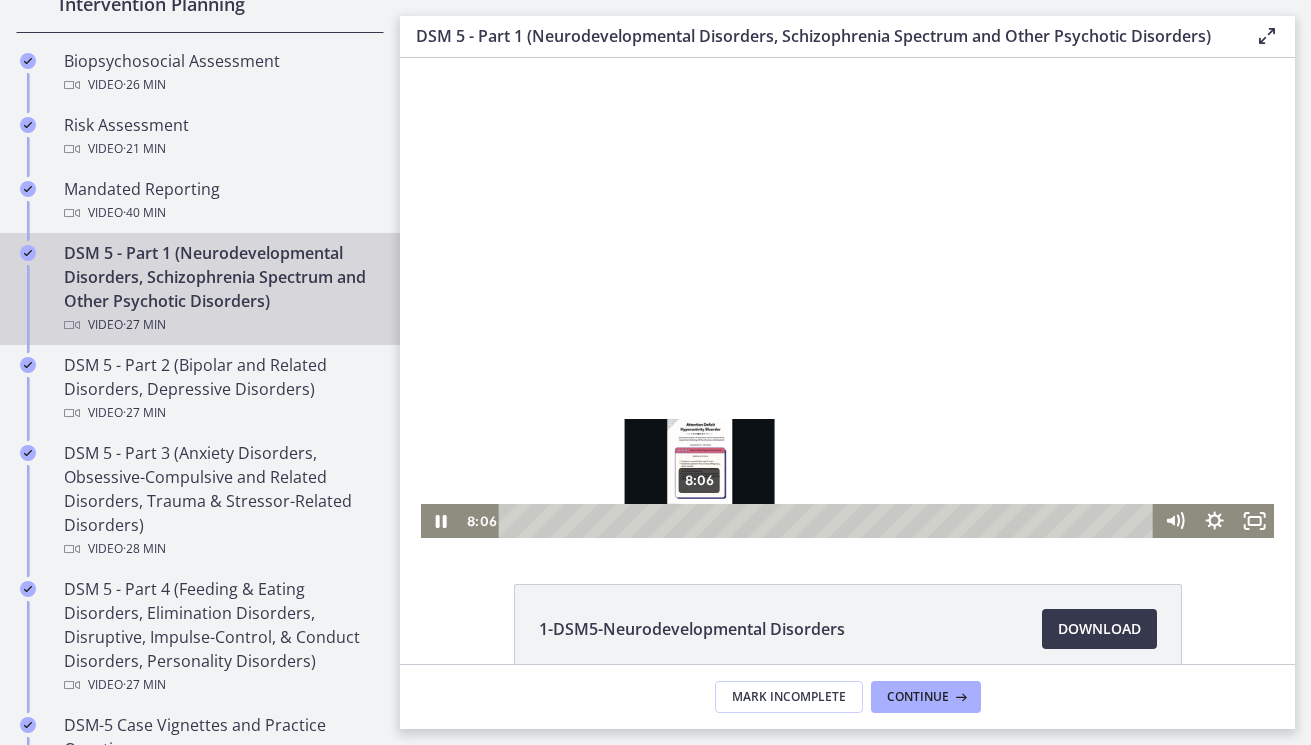 click at bounding box center (699, 520) 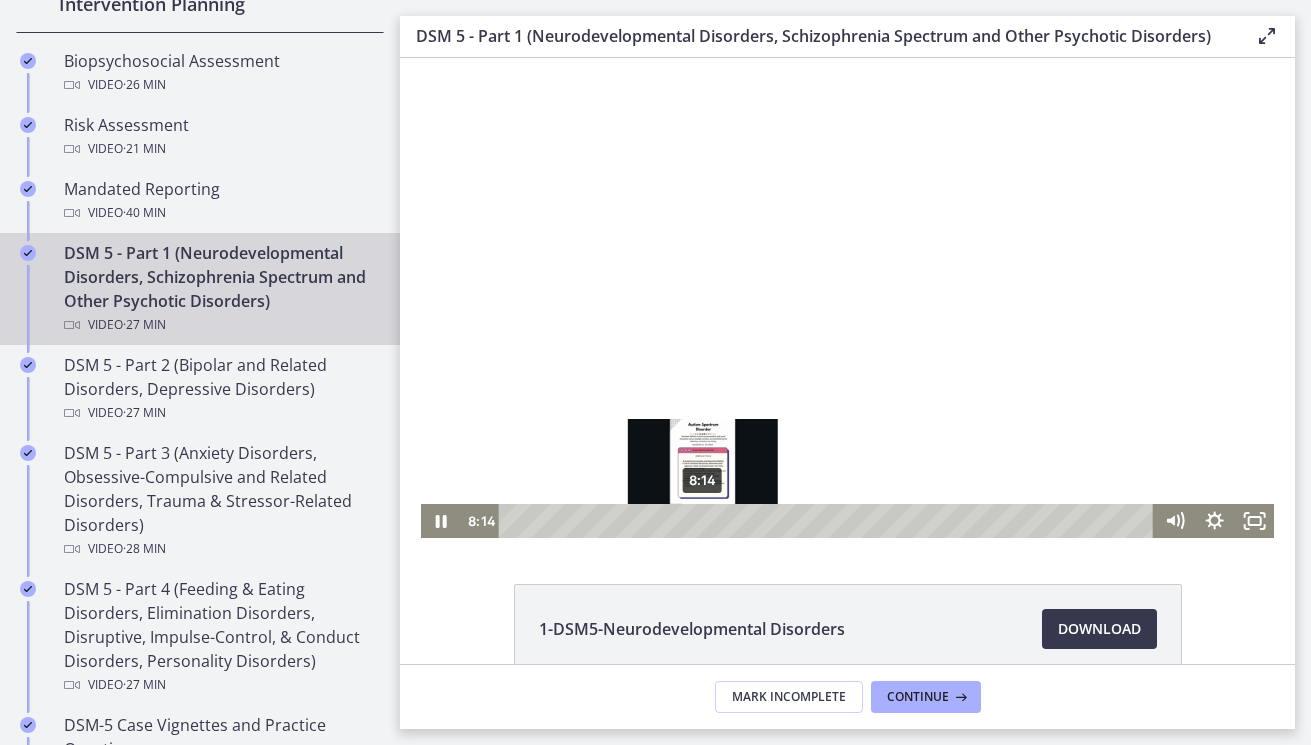 click at bounding box center [702, 520] 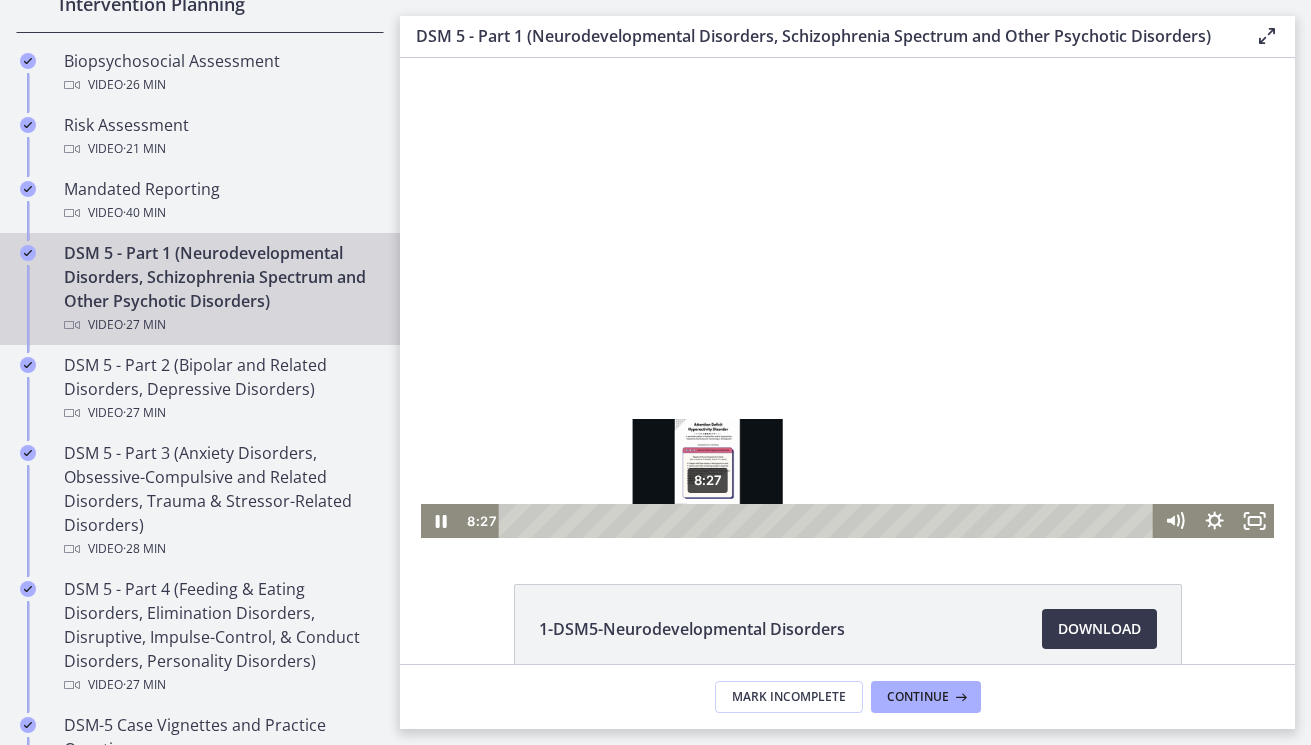 click at bounding box center [707, 520] 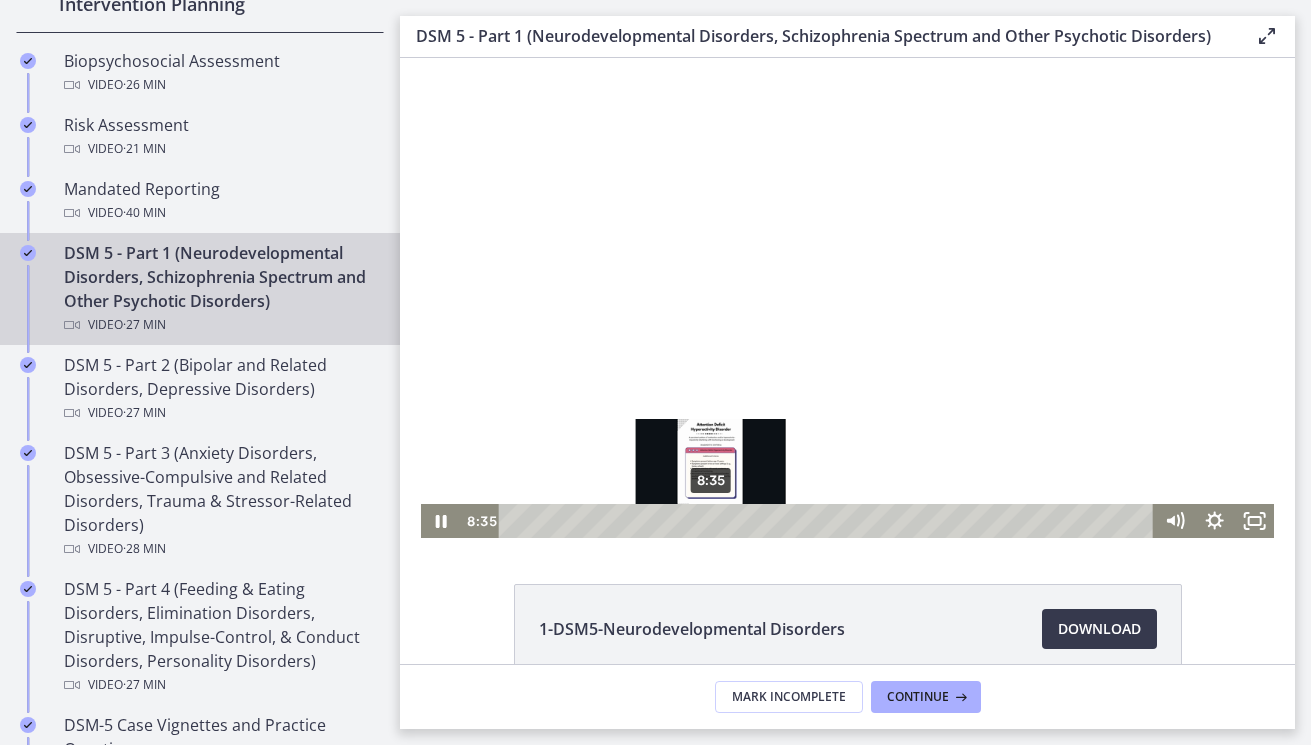 click at bounding box center (710, 520) 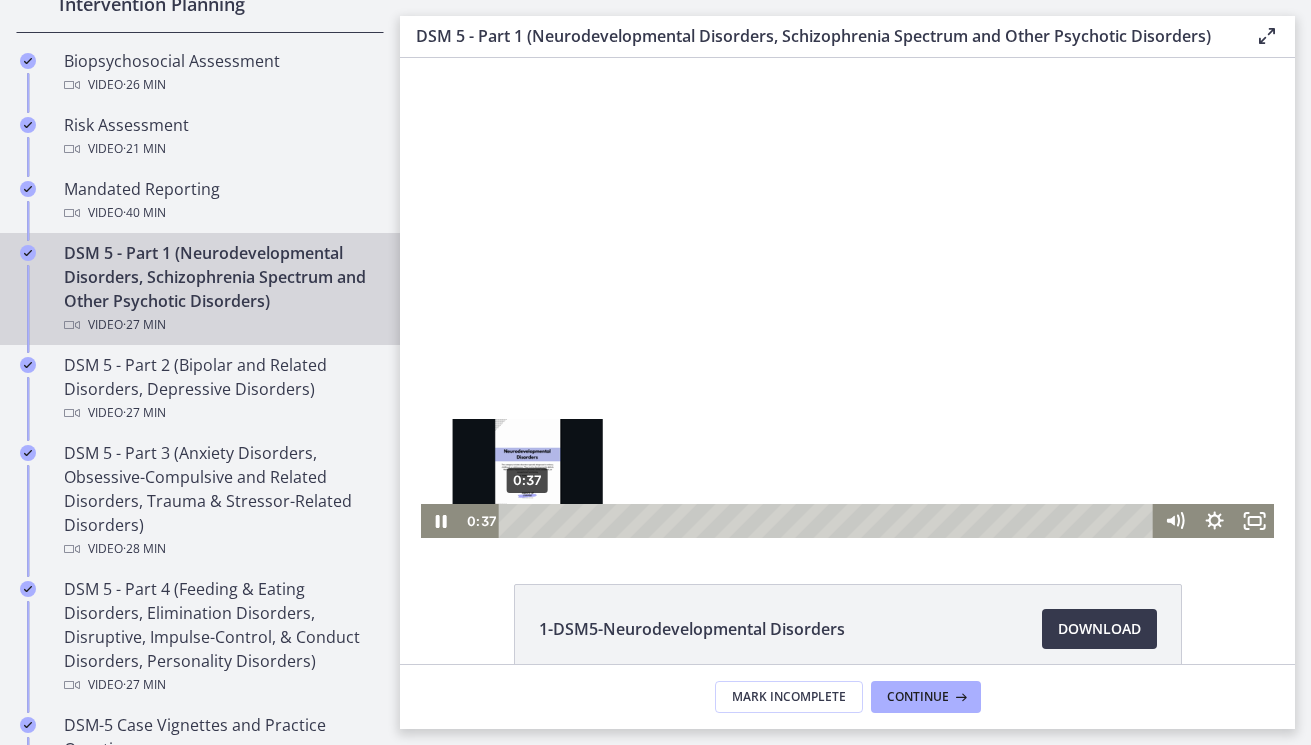 click on "0:37" at bounding box center [829, 521] 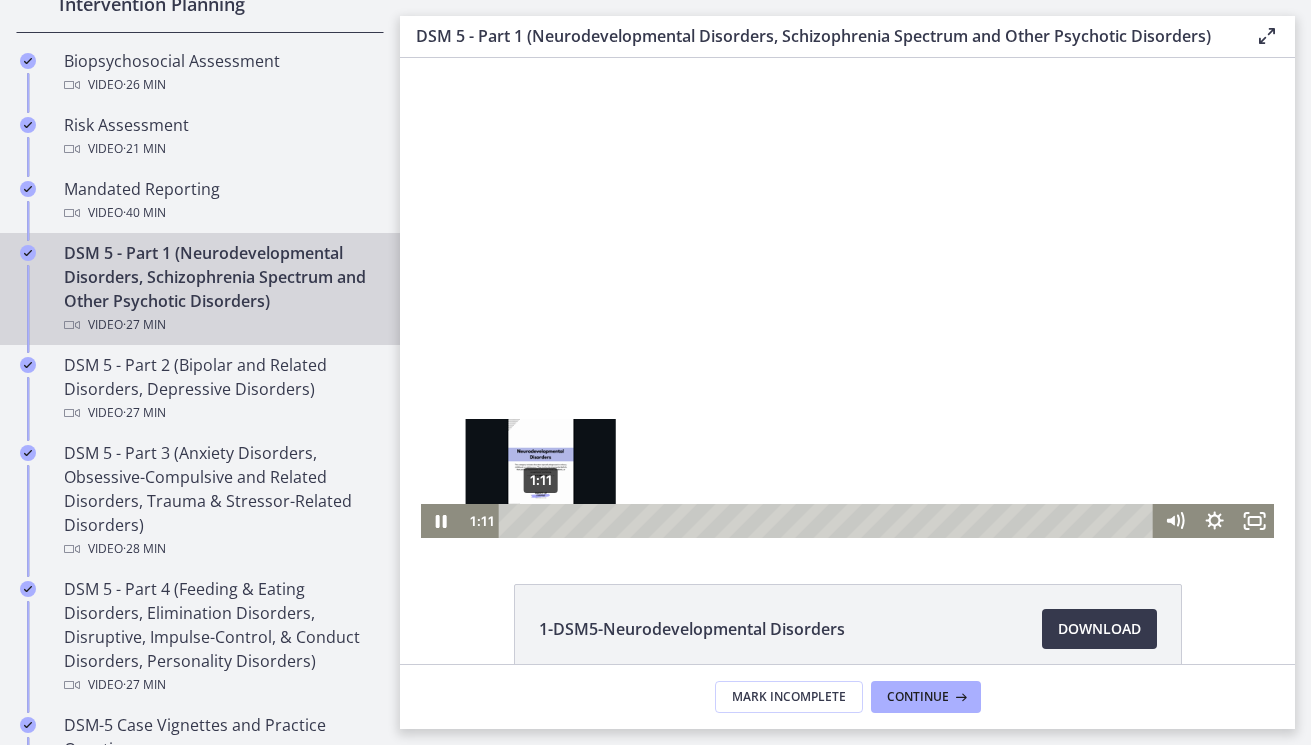 click on "1:11" at bounding box center [829, 521] 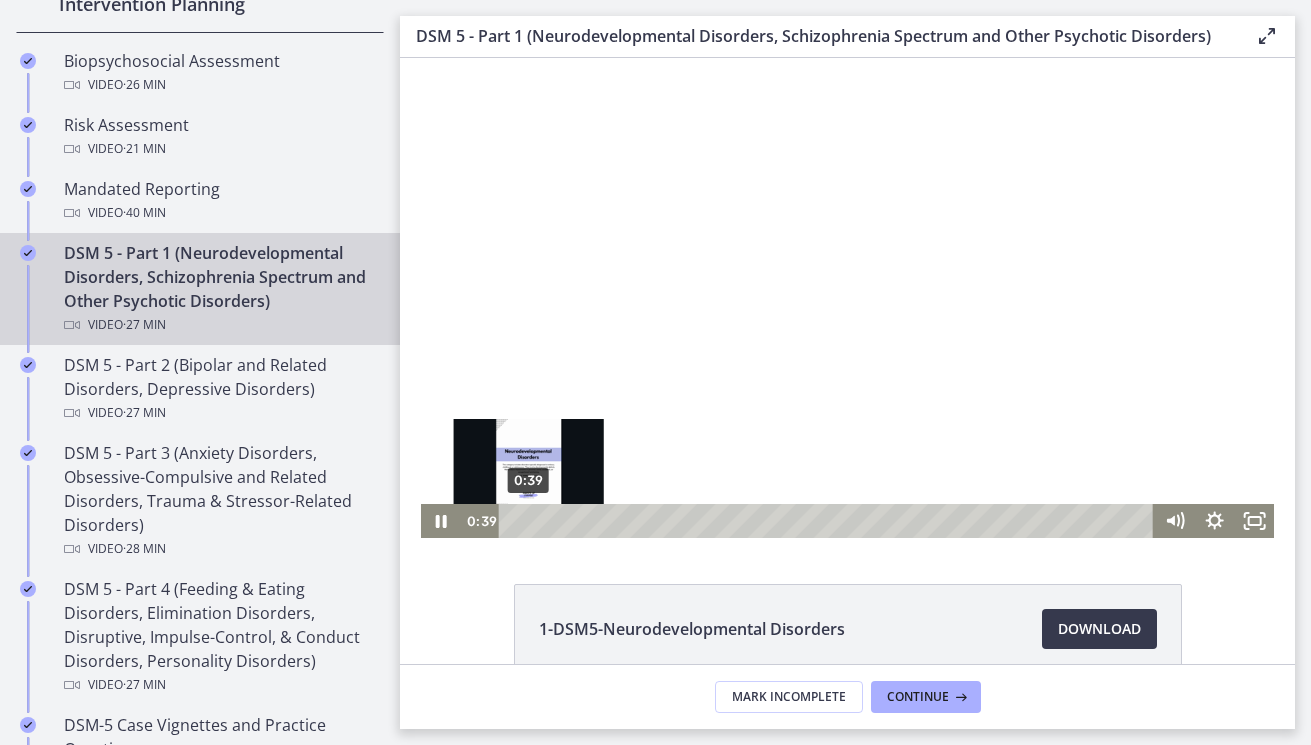 click on "0:39" at bounding box center [829, 521] 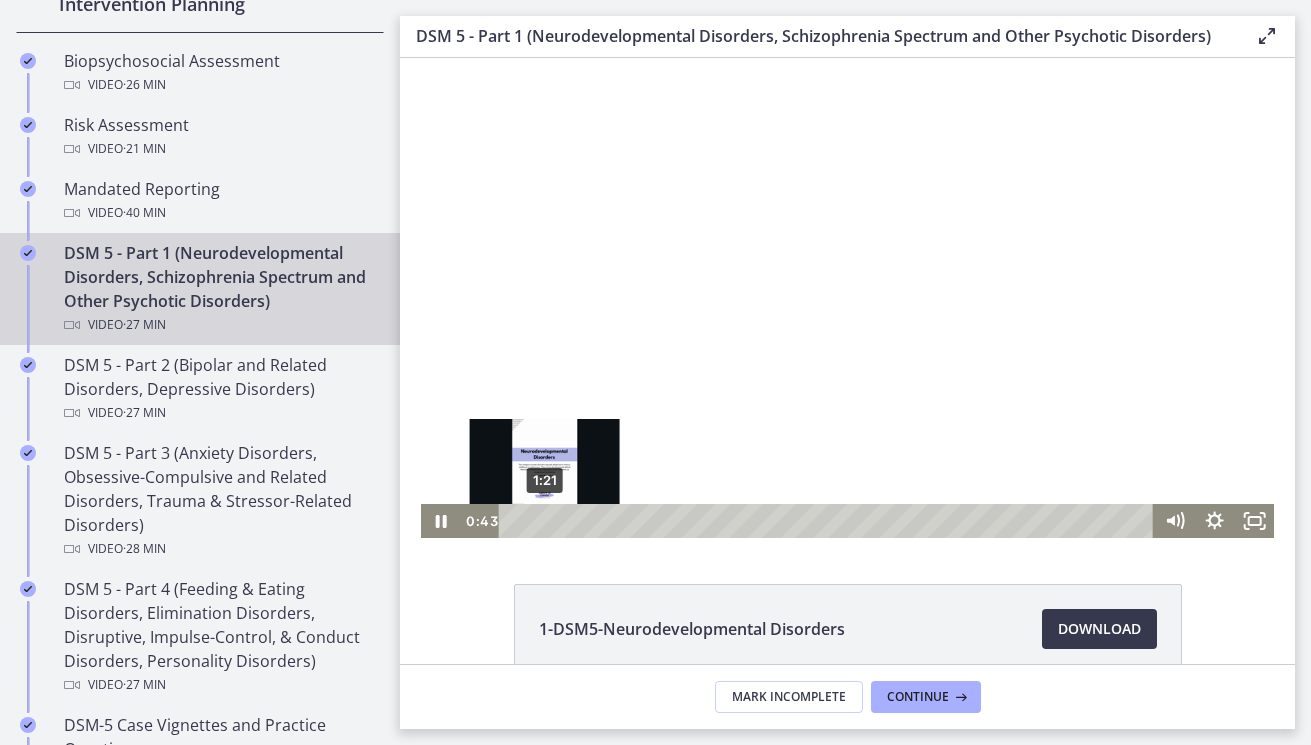 click on "1:21" at bounding box center [829, 521] 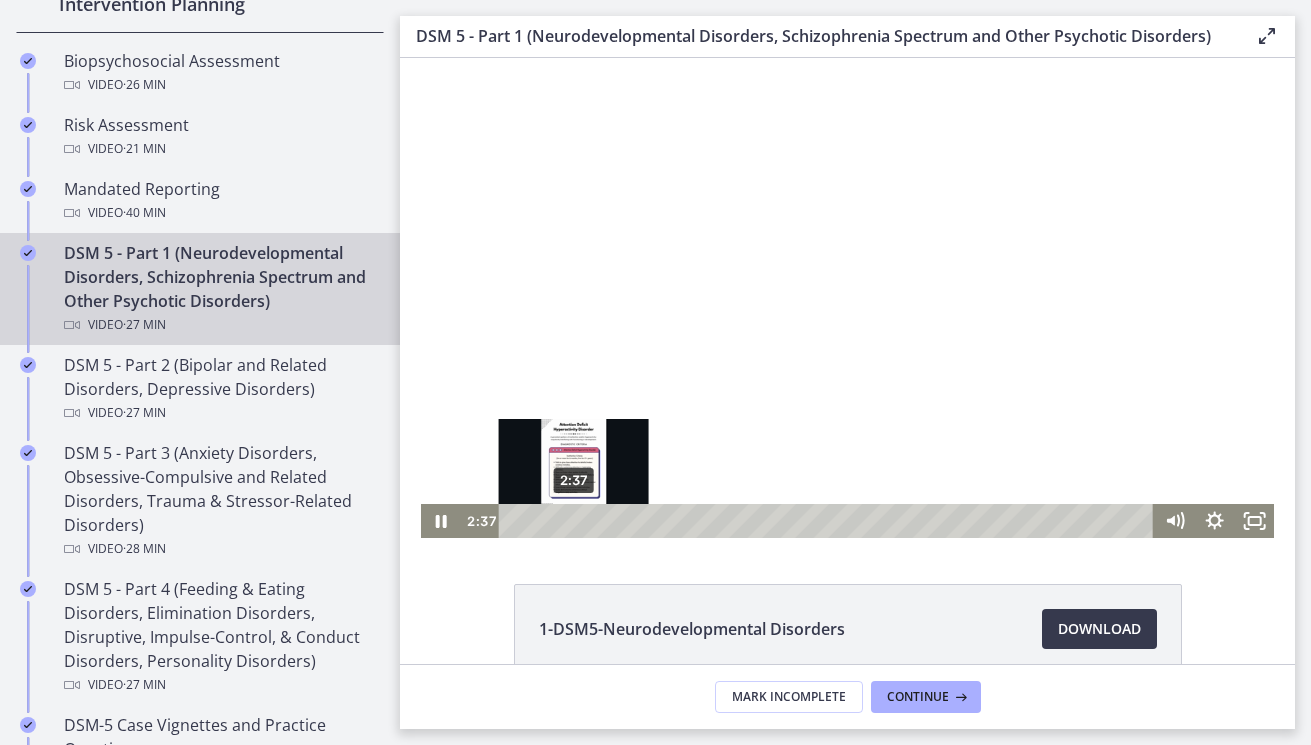 click on "2:37" at bounding box center [829, 521] 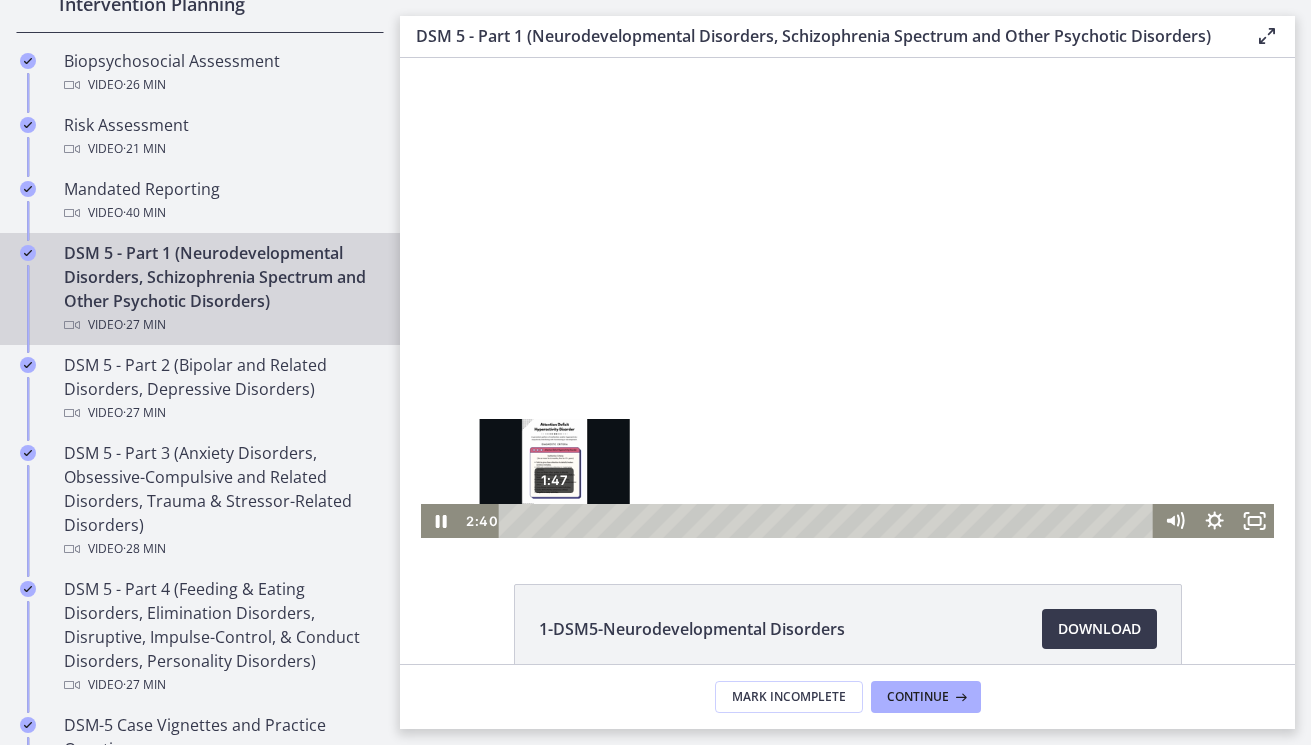 click on "1:47" at bounding box center [829, 521] 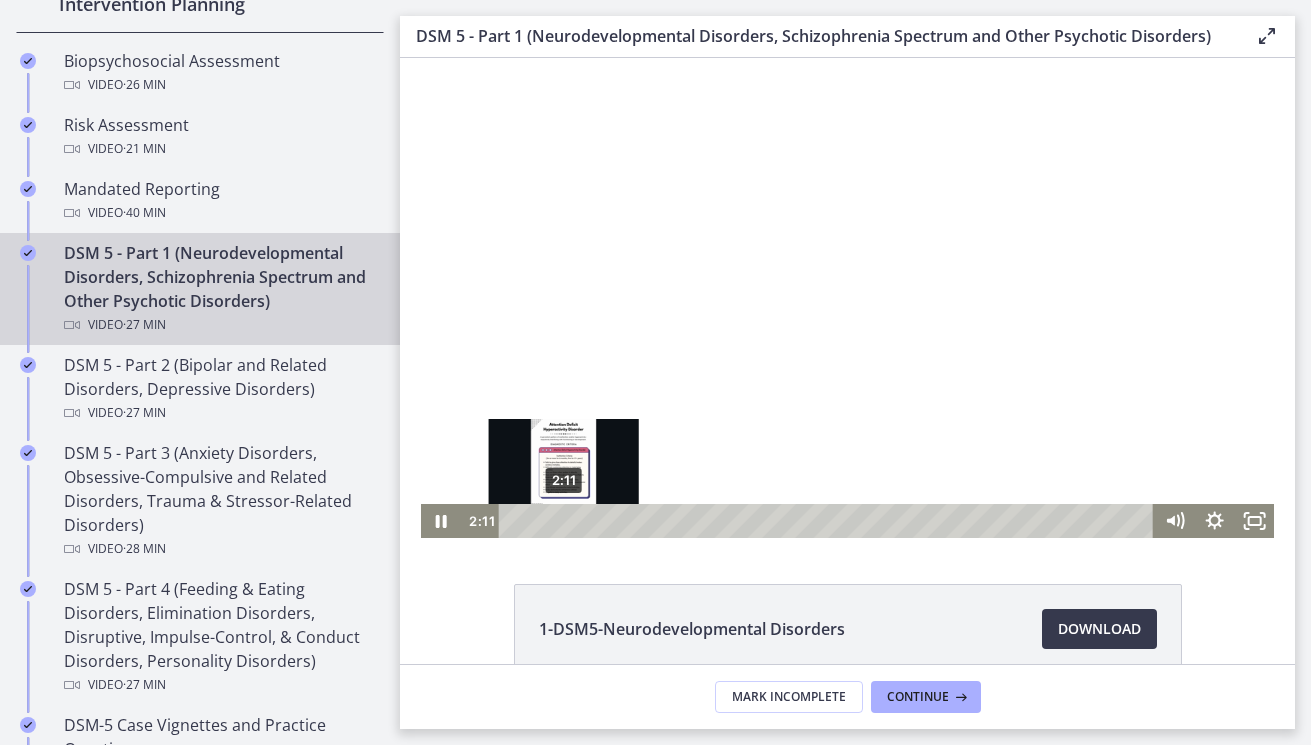 click on "2:11" at bounding box center (829, 521) 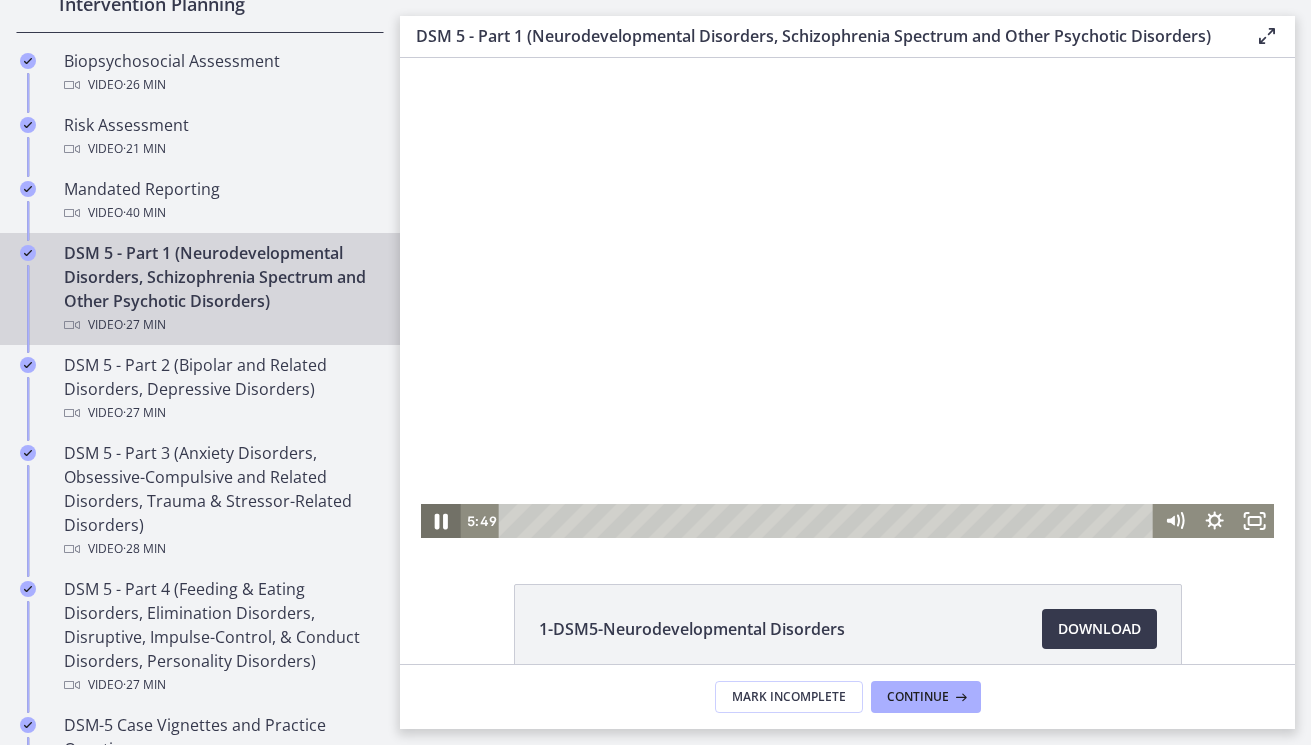 click 